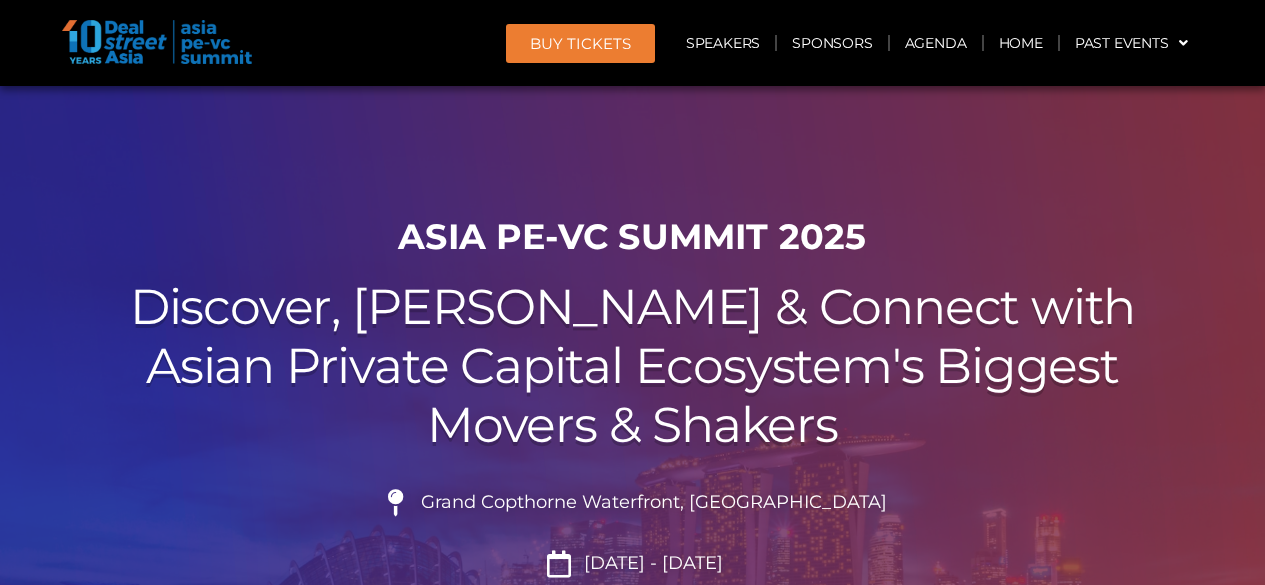 scroll, scrollTop: 0, scrollLeft: 0, axis: both 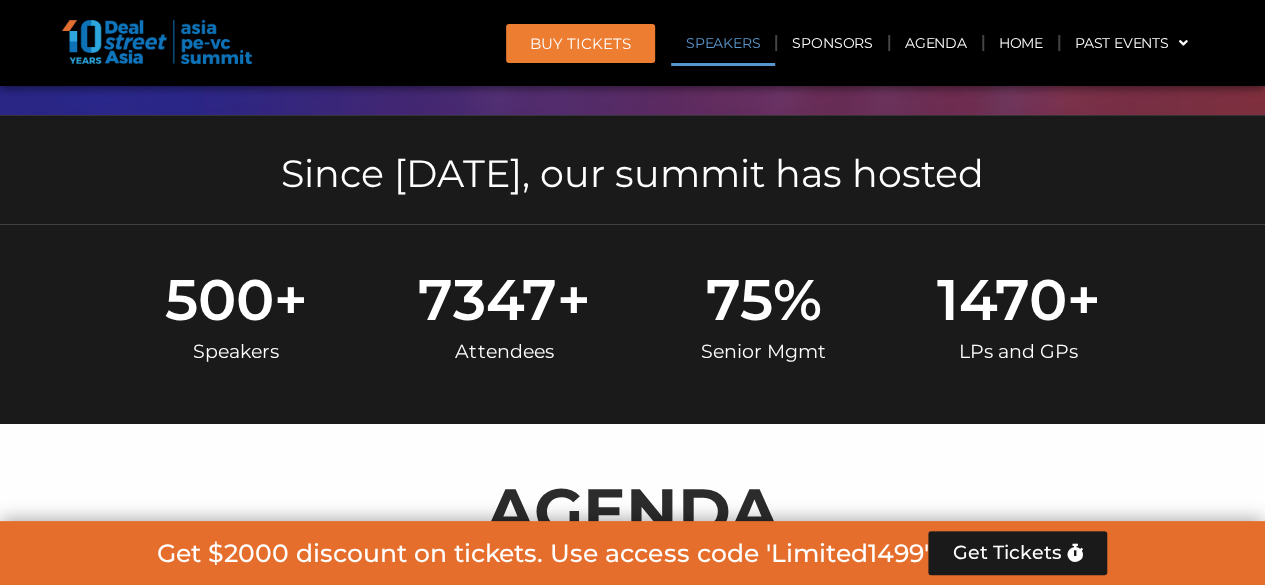 click on "Speakers" 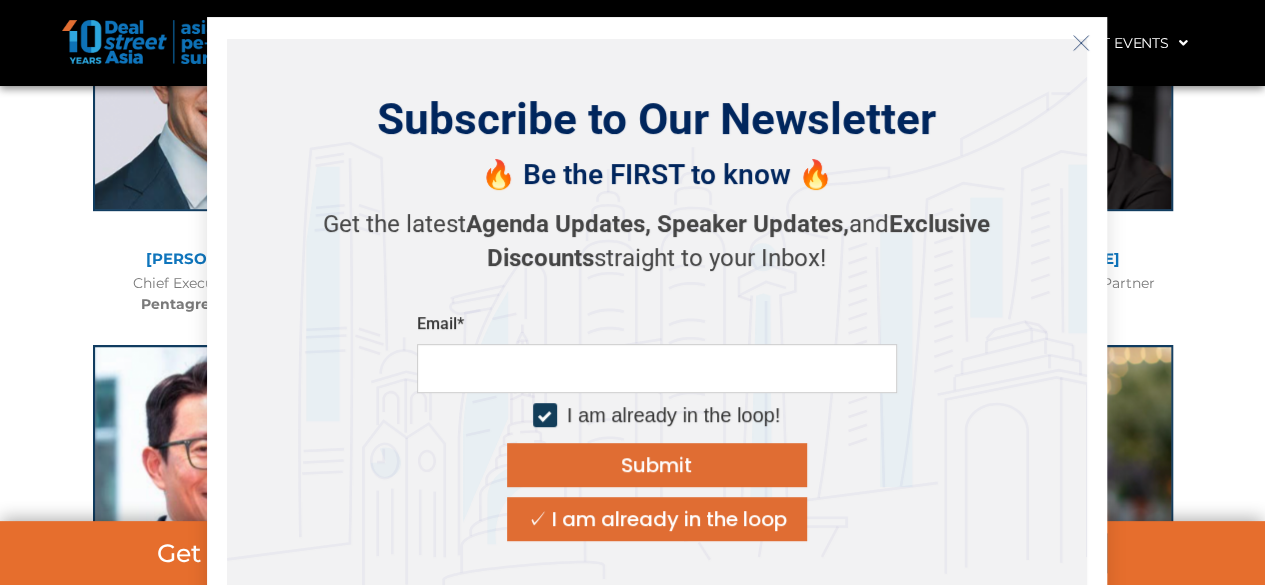 scroll, scrollTop: 8580, scrollLeft: 0, axis: vertical 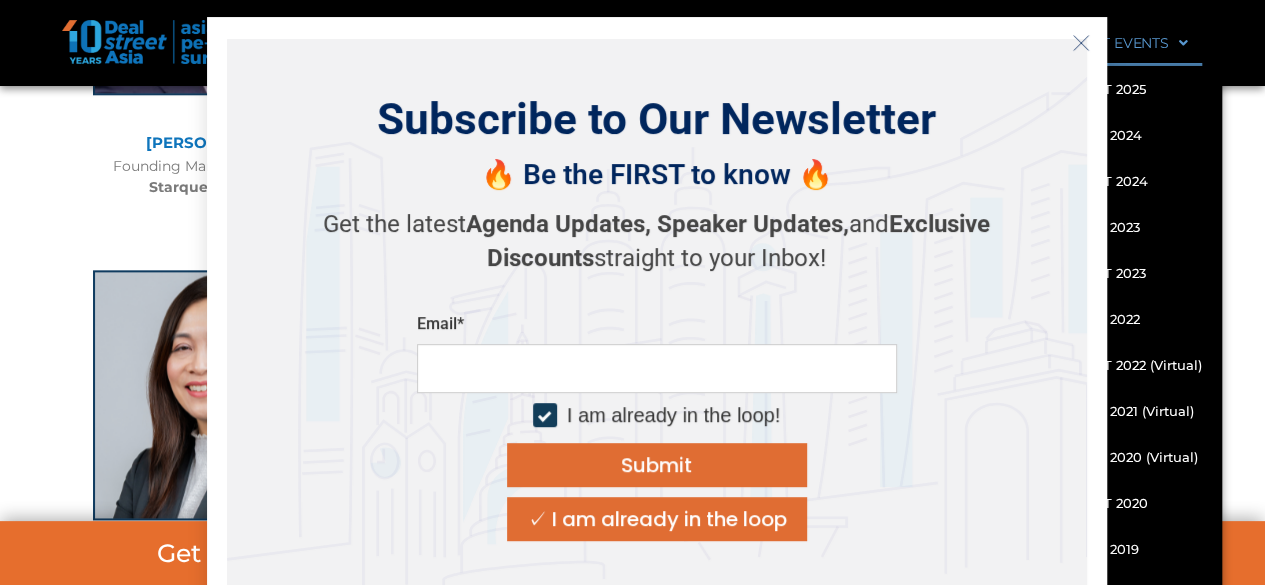 click 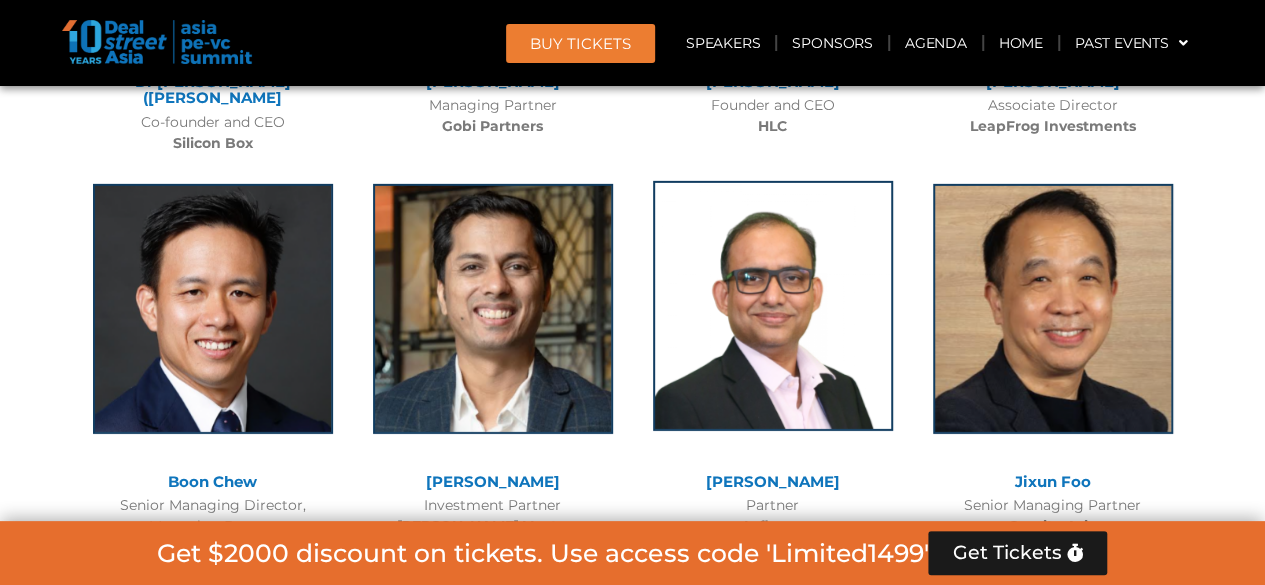 scroll, scrollTop: 10480, scrollLeft: 0, axis: vertical 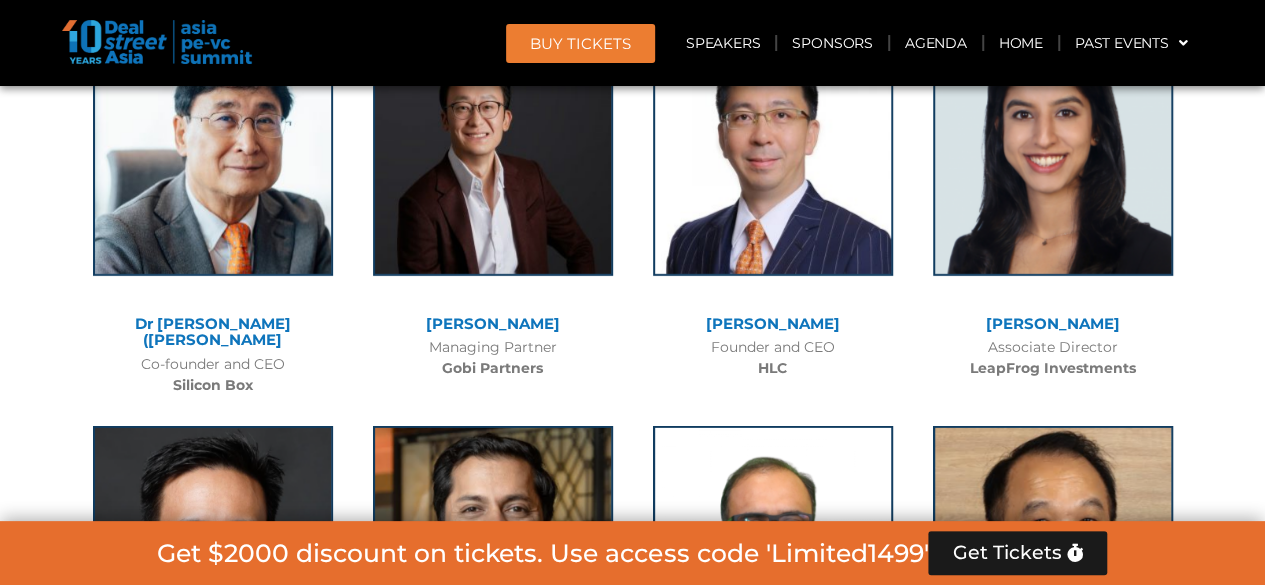 drag, startPoint x: 689, startPoint y: 306, endPoint x: 639, endPoint y: 251, distance: 74.330345 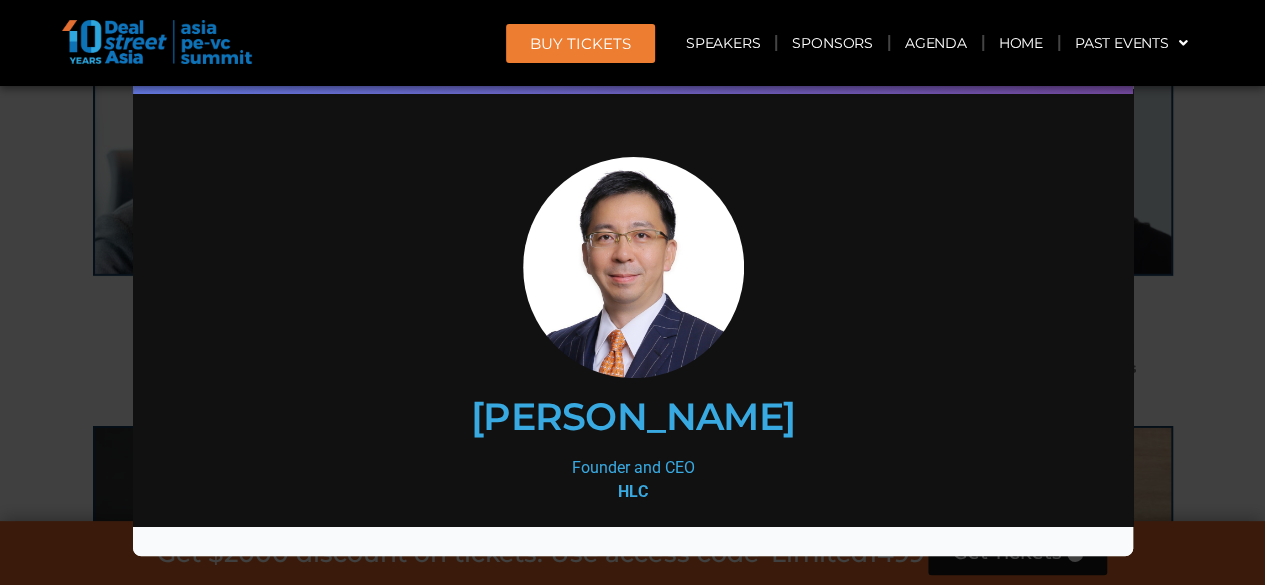 scroll, scrollTop: 0, scrollLeft: 0, axis: both 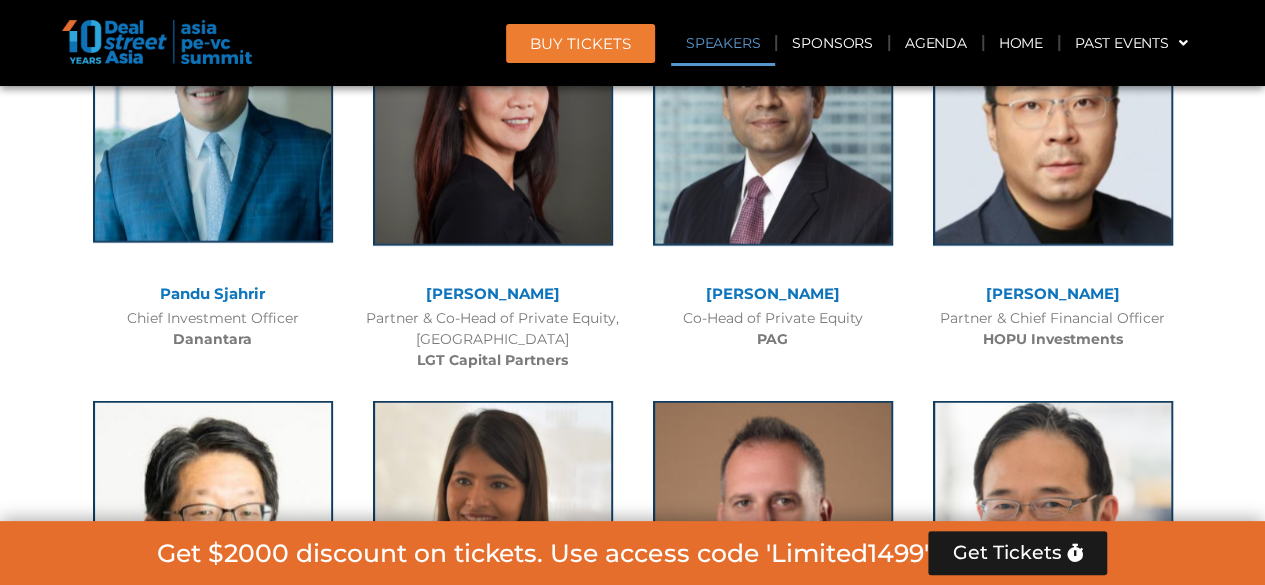 click 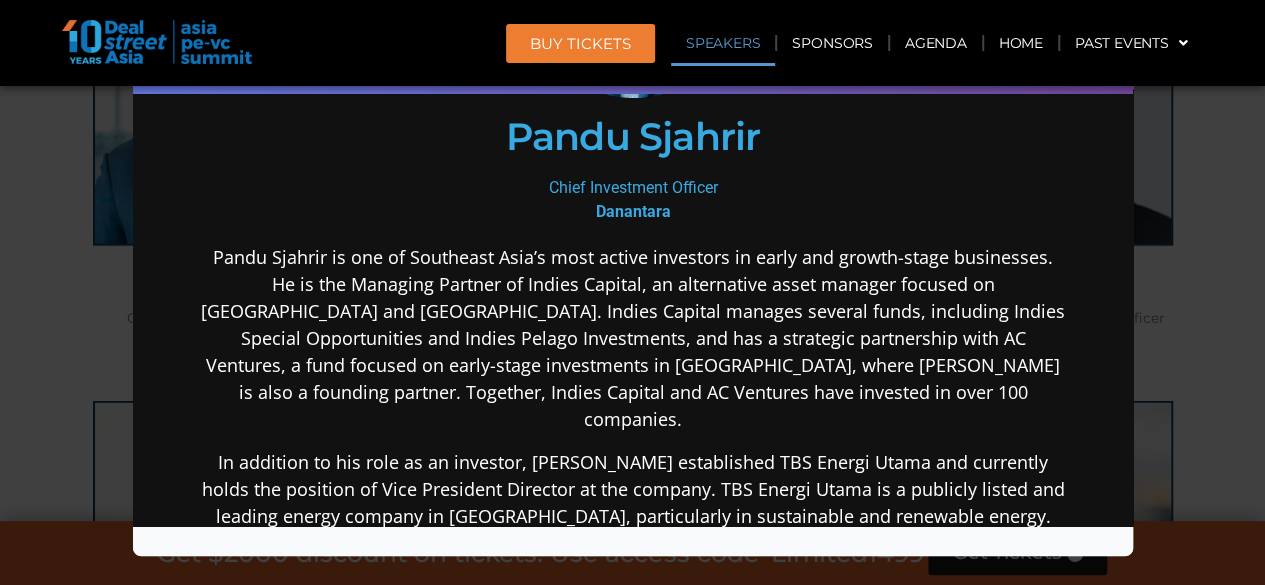 scroll, scrollTop: 100, scrollLeft: 0, axis: vertical 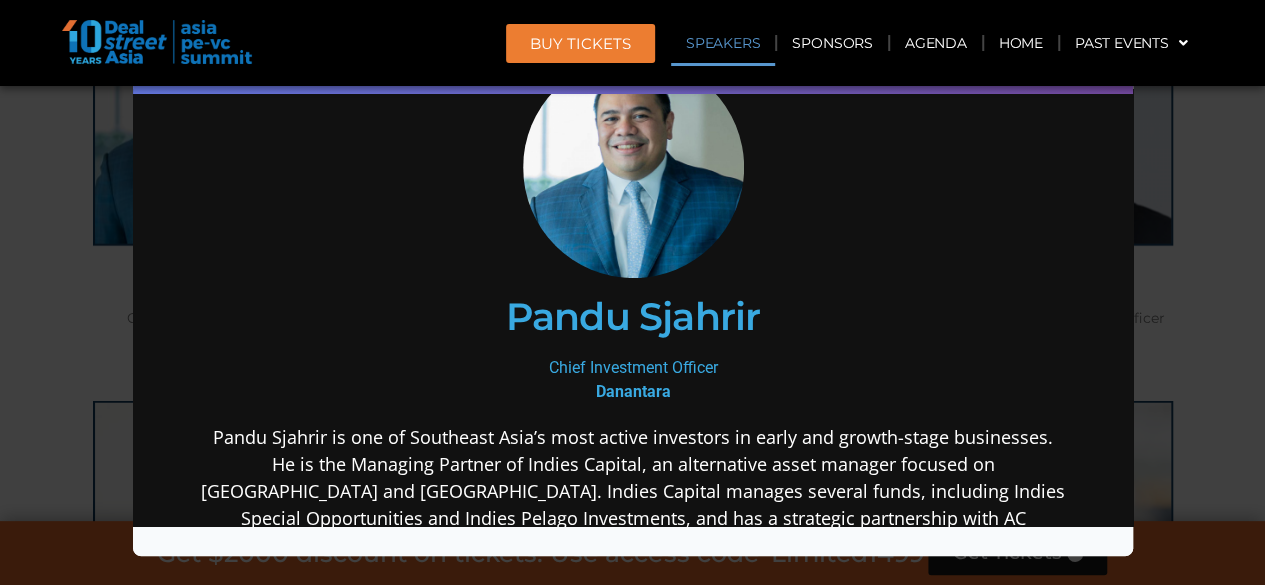 drag, startPoint x: 1244, startPoint y: 190, endPoint x: 1241, endPoint y: 166, distance: 24.186773 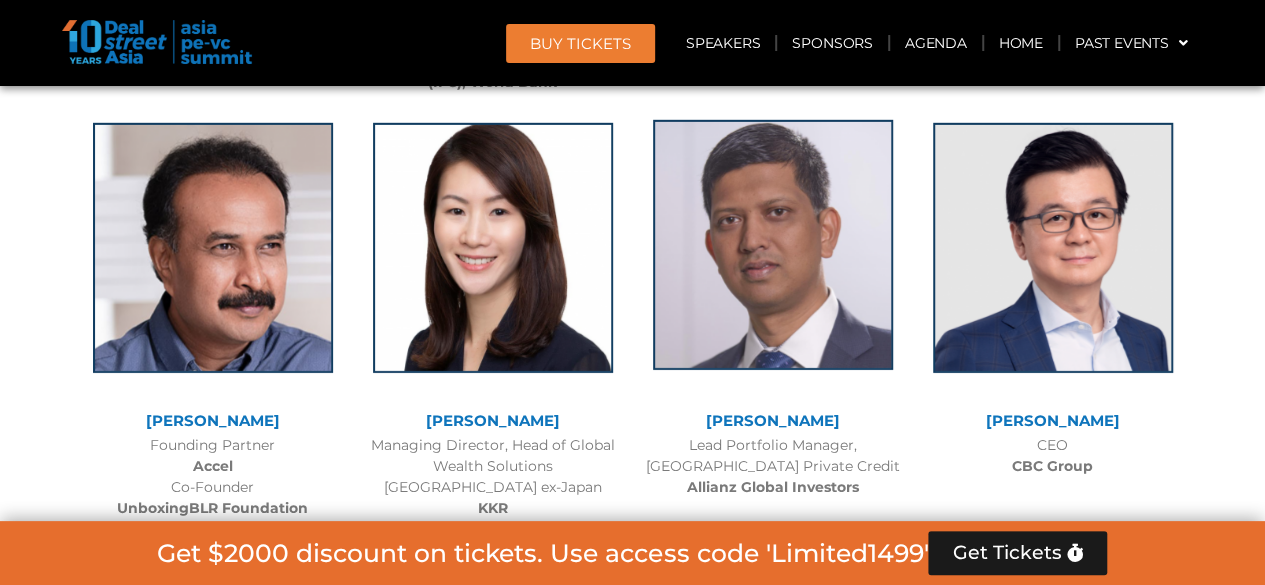 scroll, scrollTop: 3056, scrollLeft: 0, axis: vertical 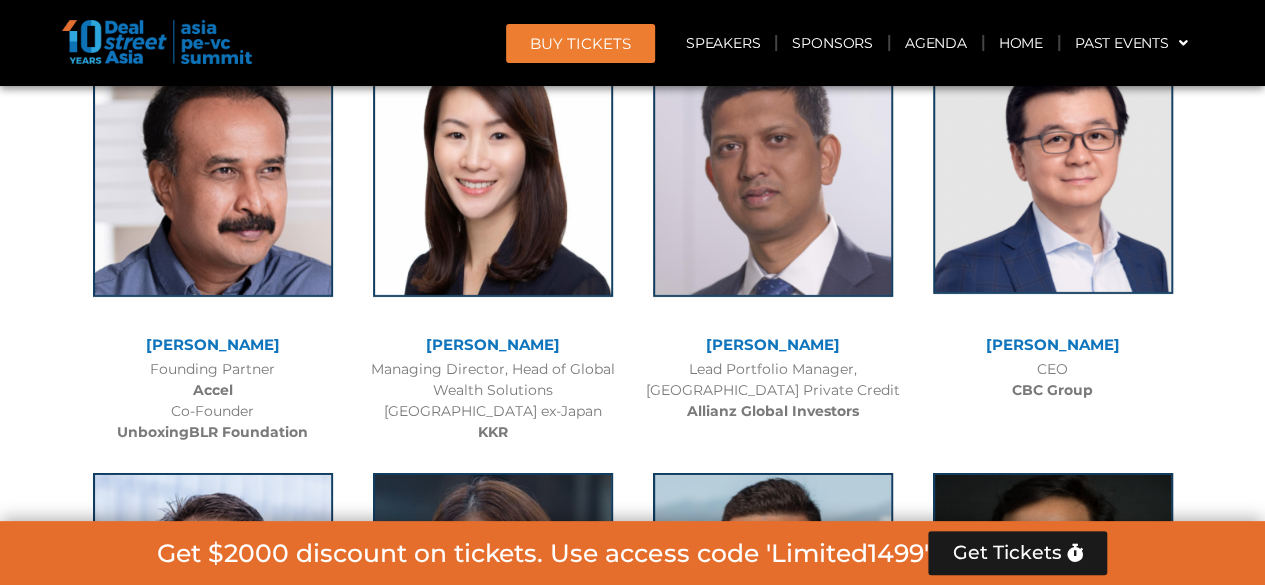 click 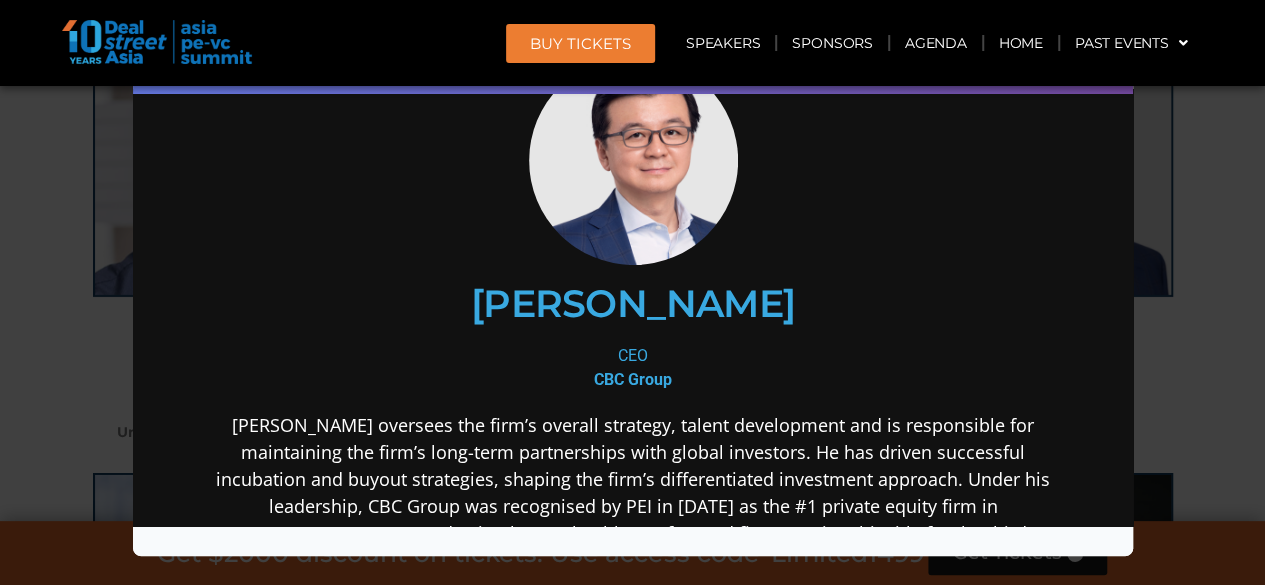scroll, scrollTop: 200, scrollLeft: 0, axis: vertical 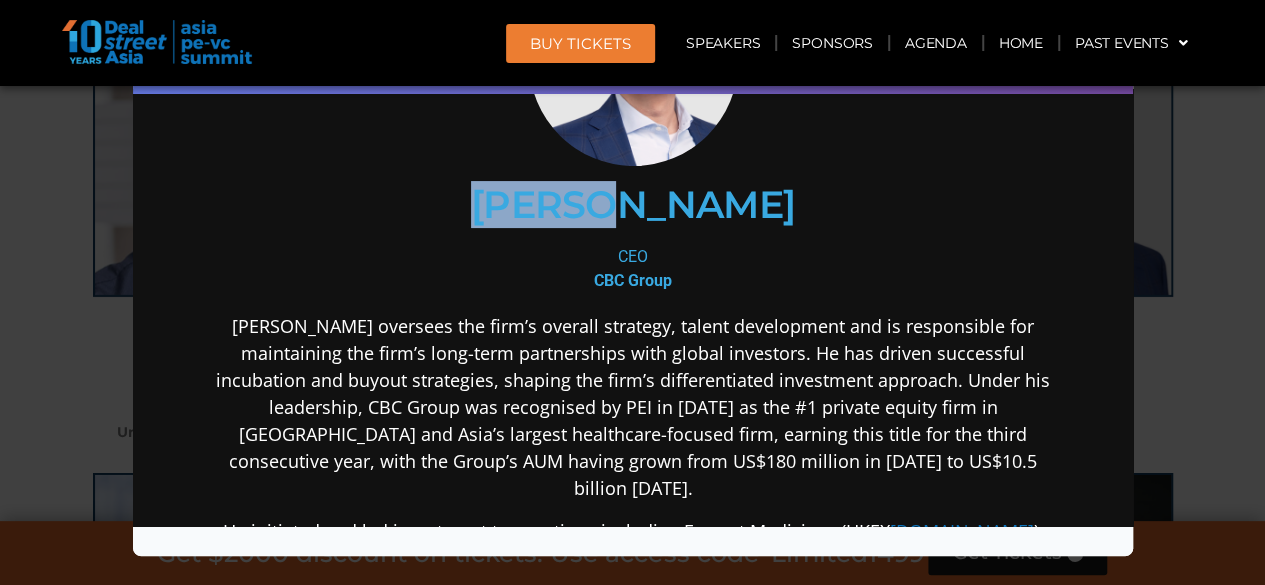 drag, startPoint x: 556, startPoint y: 219, endPoint x: 681, endPoint y: 211, distance: 125.25574 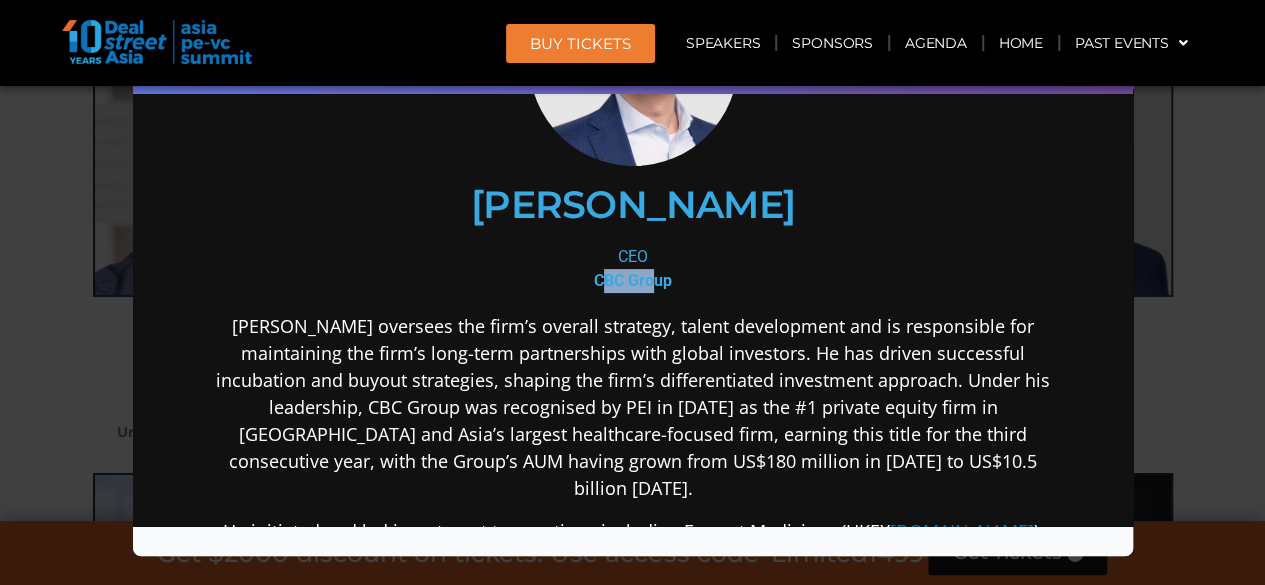 drag, startPoint x: 593, startPoint y: 282, endPoint x: 645, endPoint y: 284, distance: 52.03845 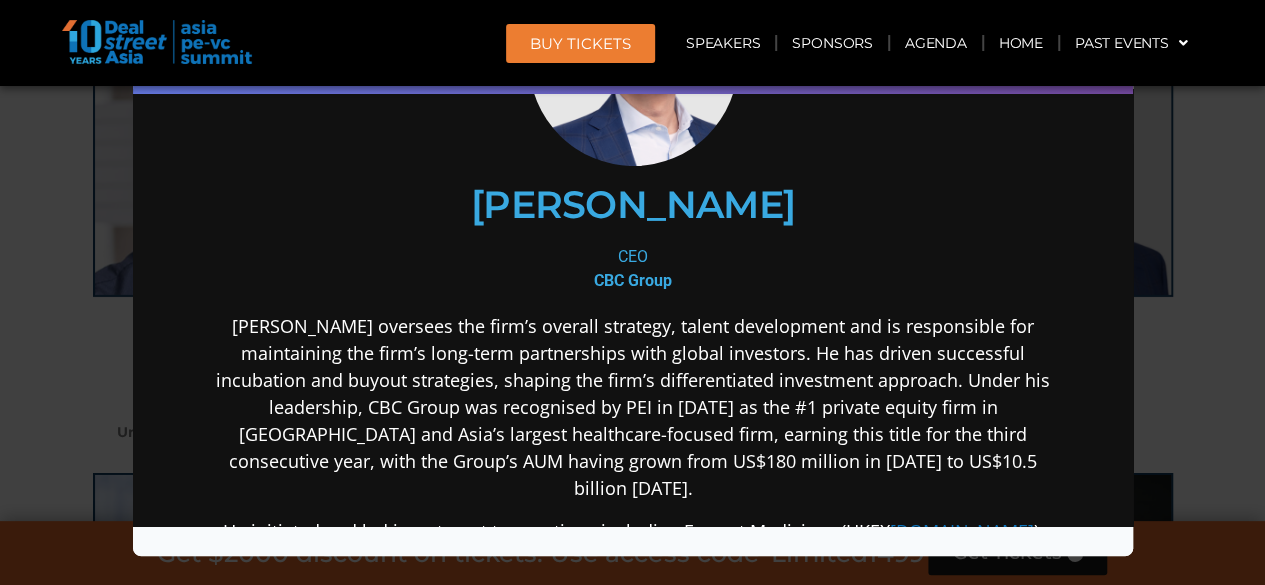 click on "CBC Group" at bounding box center (632, 280) 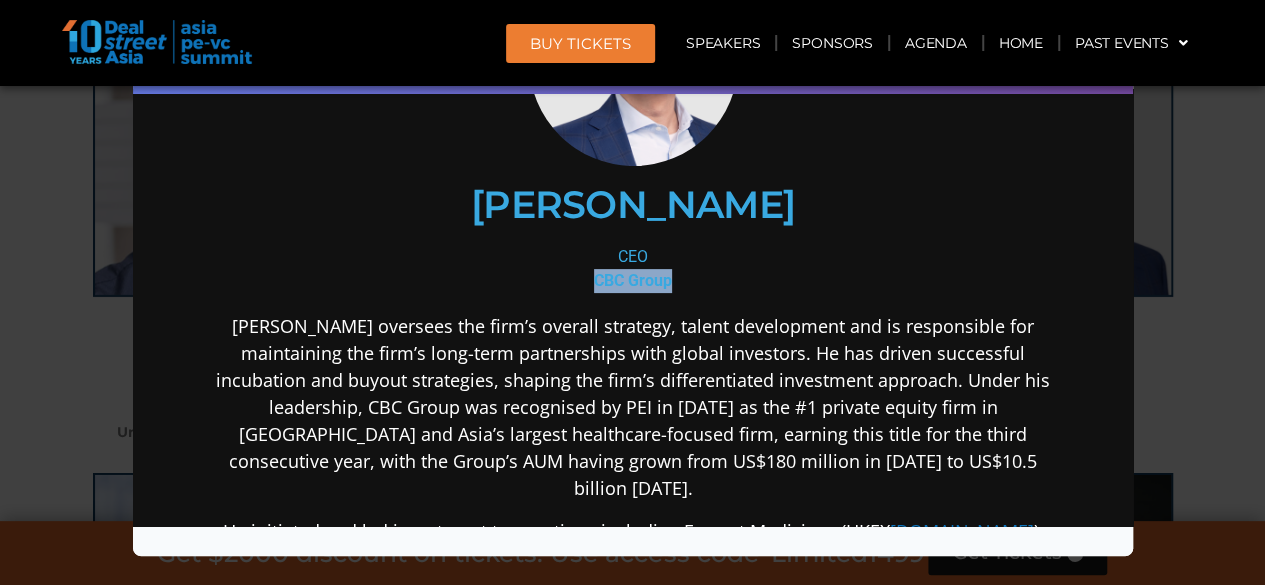 drag, startPoint x: 665, startPoint y: 282, endPoint x: 587, endPoint y: 284, distance: 78.025635 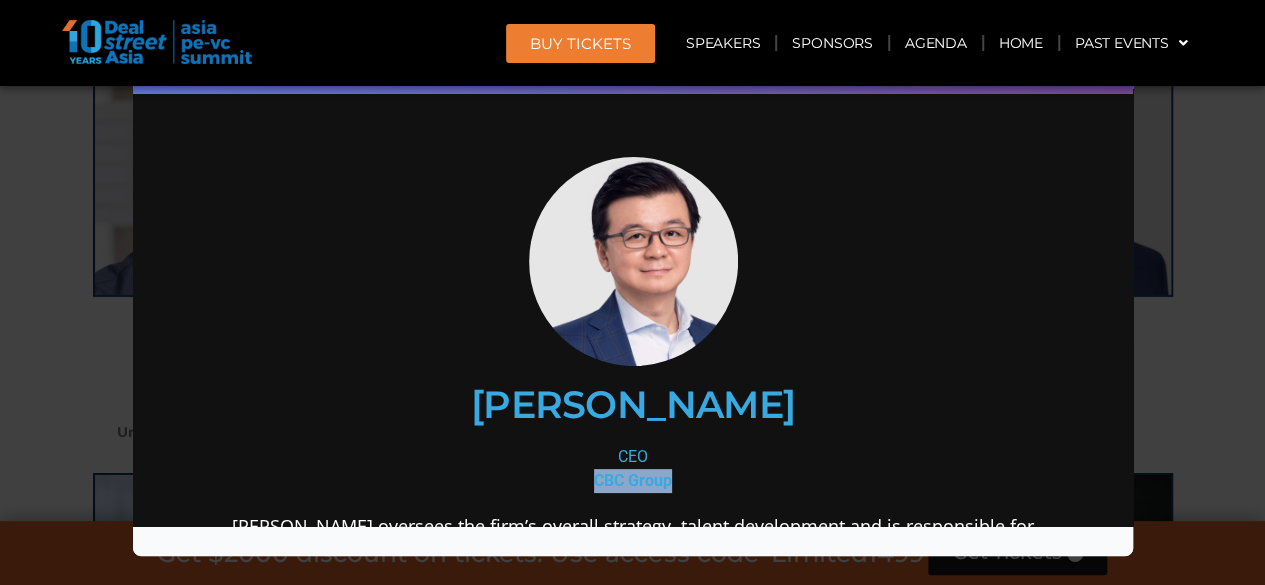 click on "Speaker Profile
×" at bounding box center (632, 292) 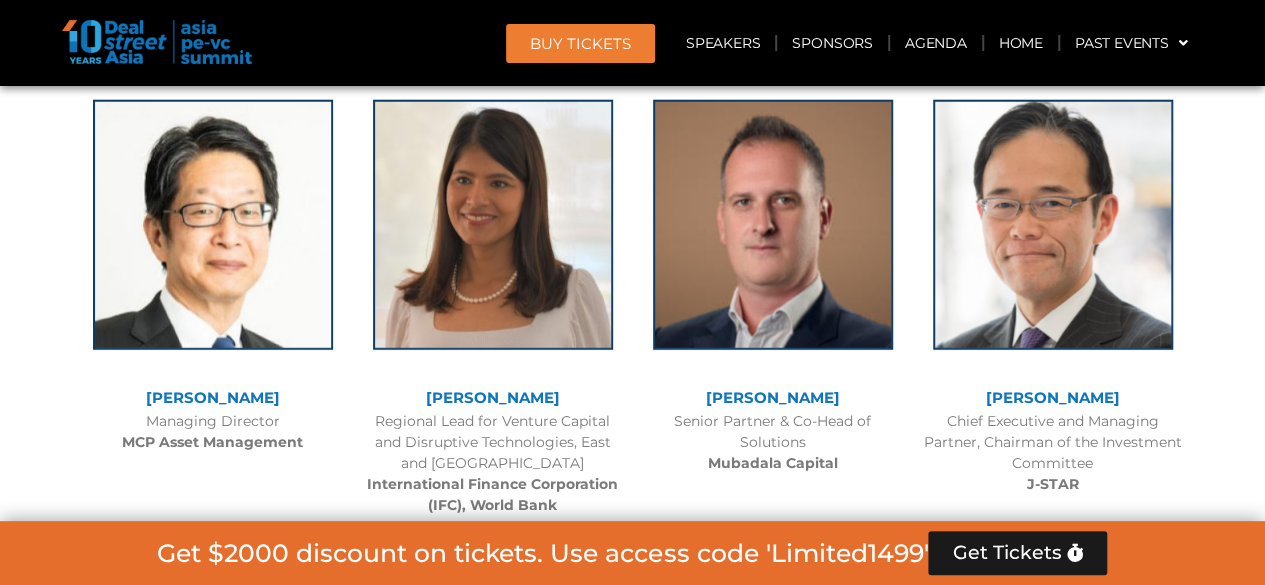 scroll, scrollTop: 2556, scrollLeft: 0, axis: vertical 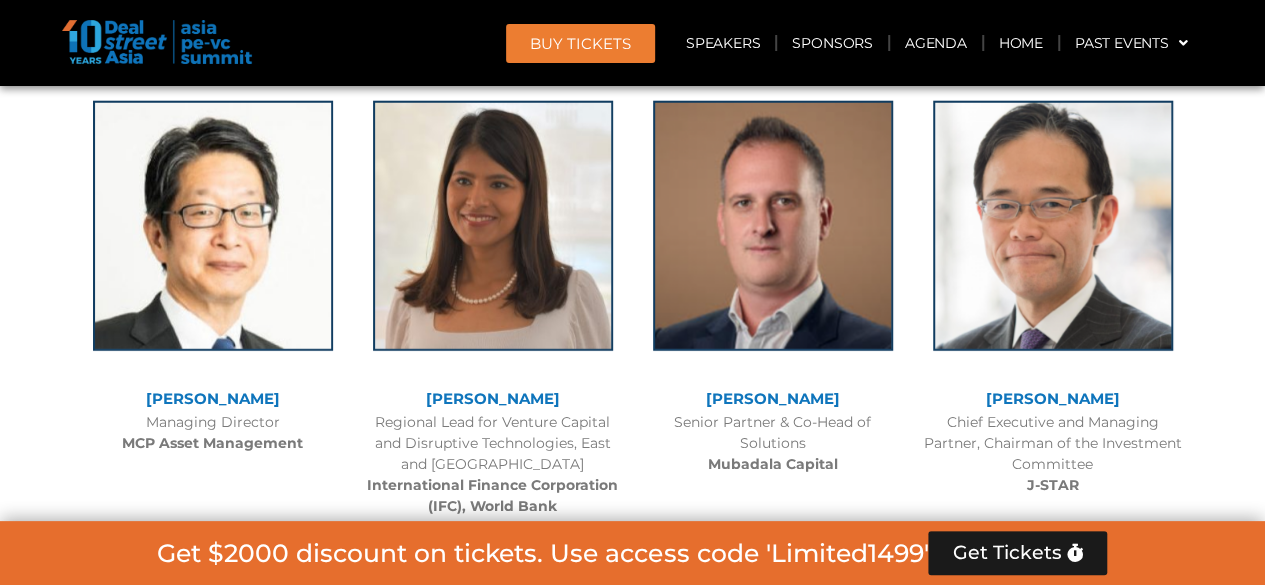 click on "[PERSON_NAME]" 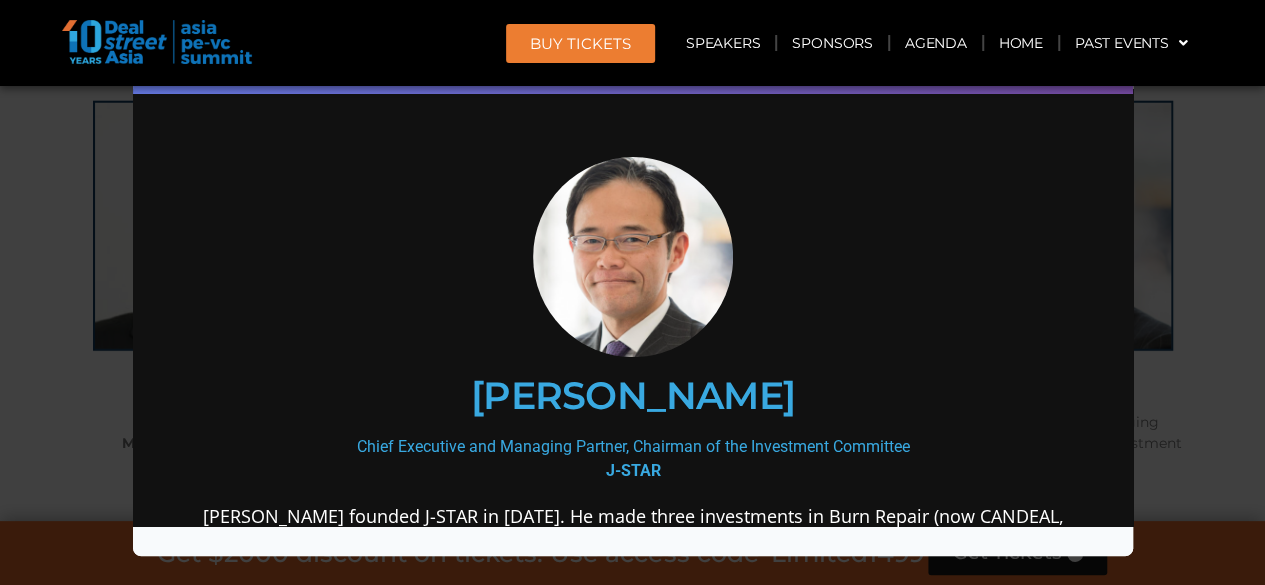 scroll, scrollTop: 0, scrollLeft: 0, axis: both 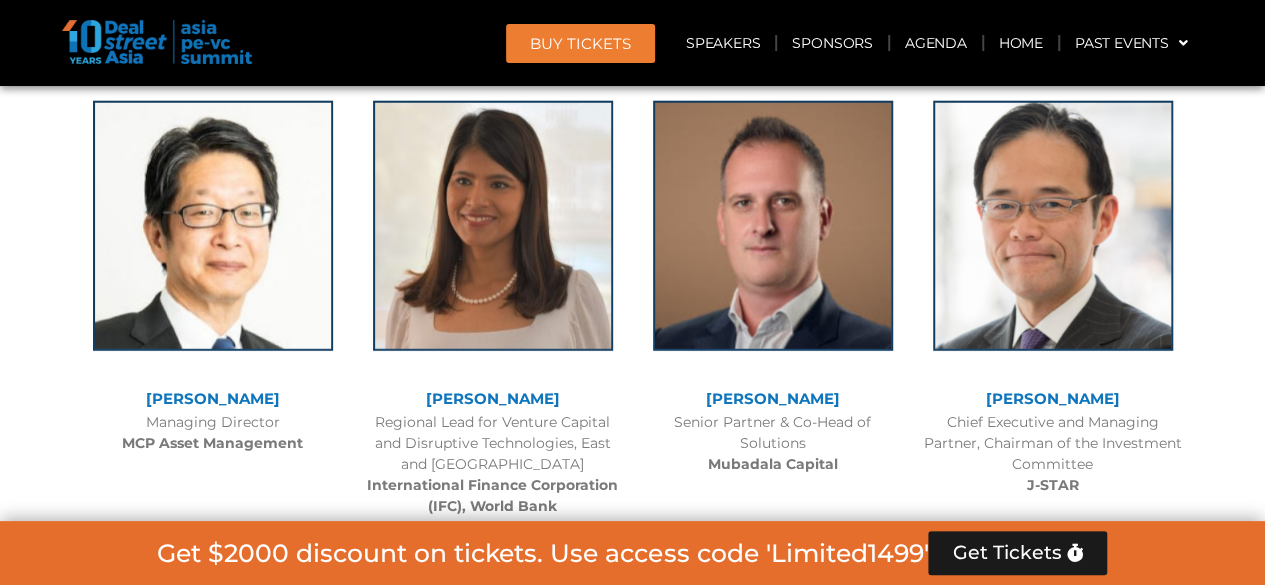 click on "[PERSON_NAME]" 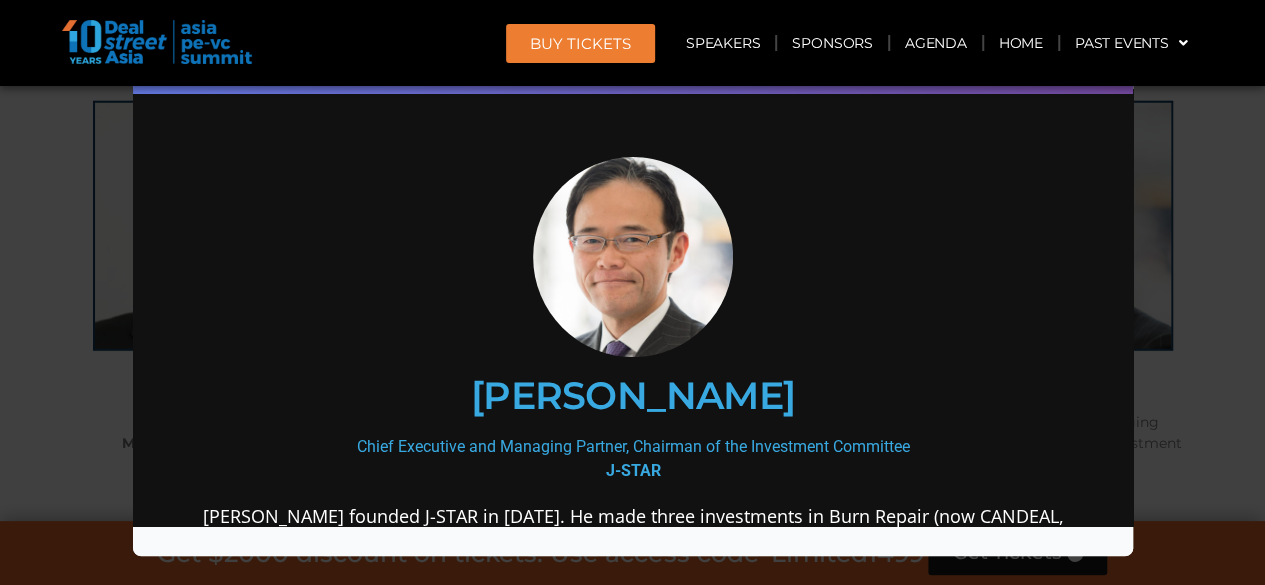 scroll, scrollTop: 0, scrollLeft: 0, axis: both 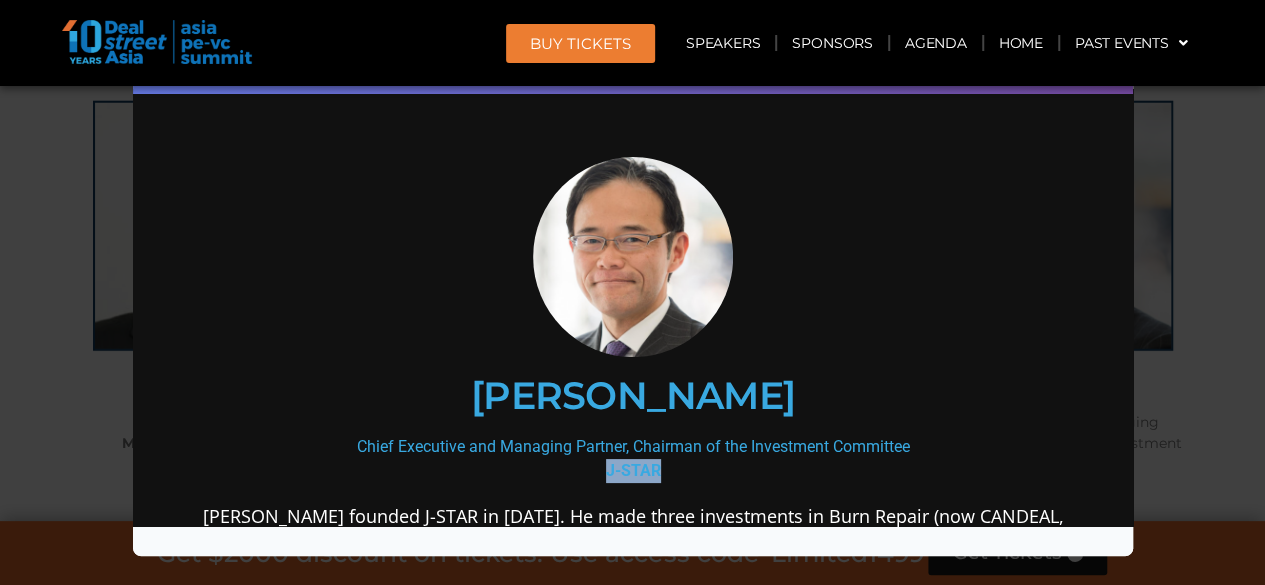 drag, startPoint x: 597, startPoint y: 472, endPoint x: 731, endPoint y: 443, distance: 137.10216 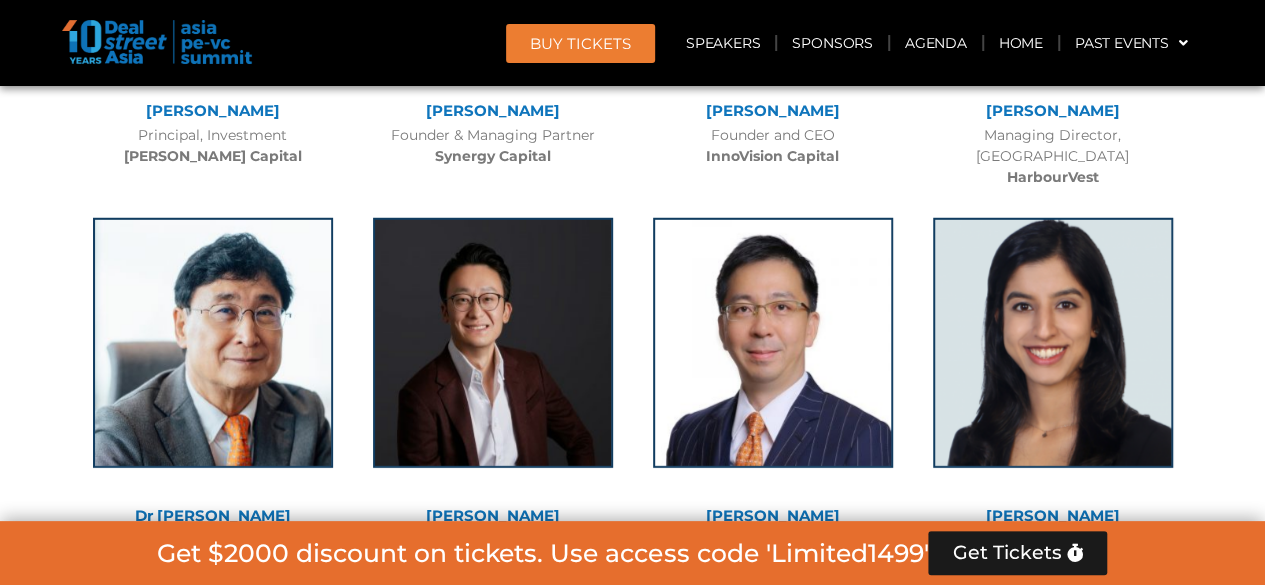 scroll, scrollTop: 10256, scrollLeft: 0, axis: vertical 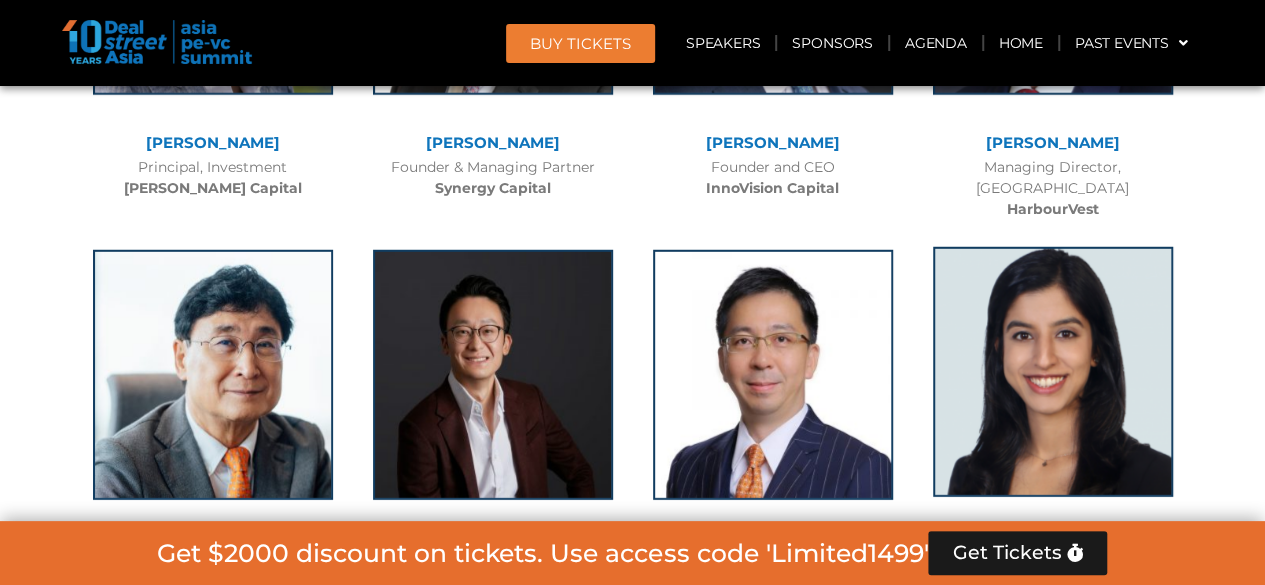 click 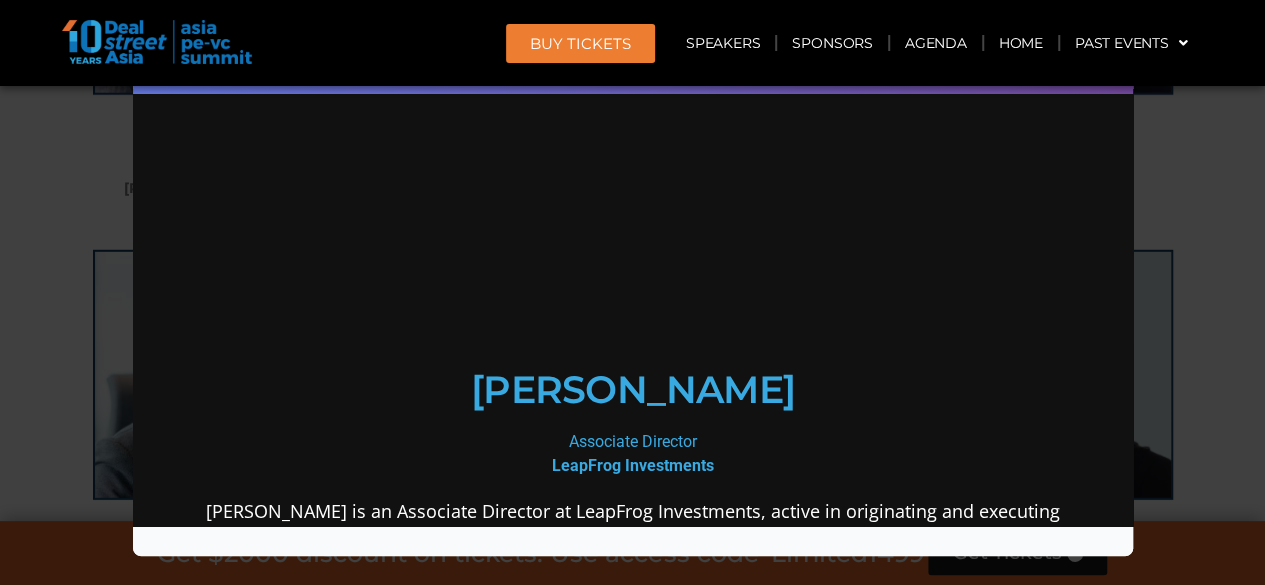 scroll, scrollTop: 0, scrollLeft: 0, axis: both 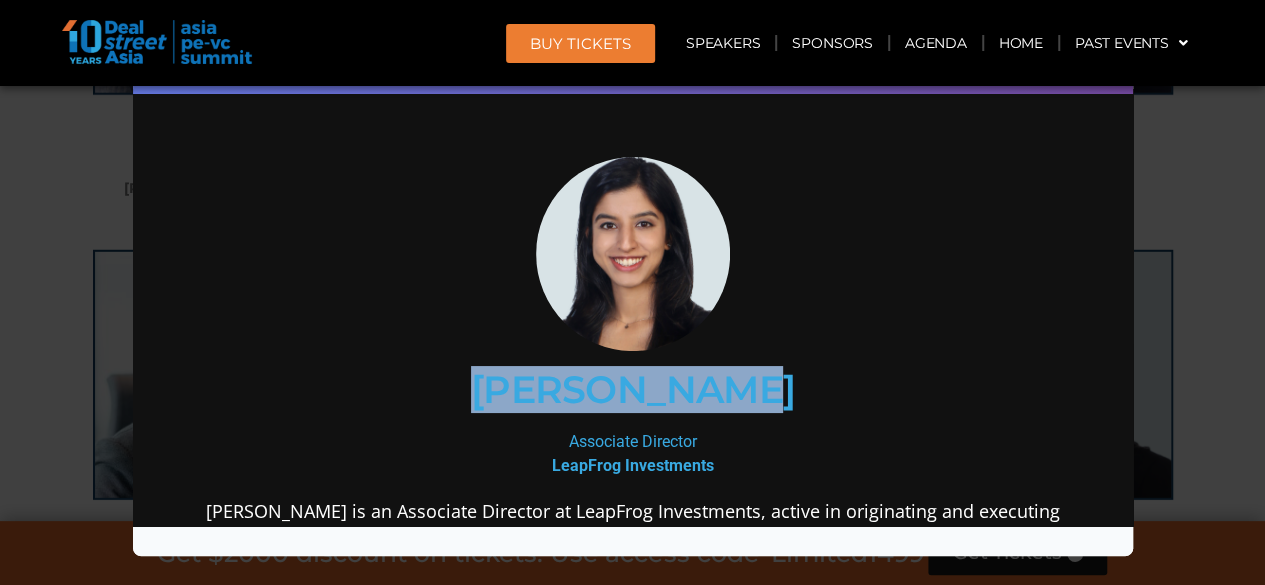 drag, startPoint x: 502, startPoint y: 394, endPoint x: 750, endPoint y: 400, distance: 248.07257 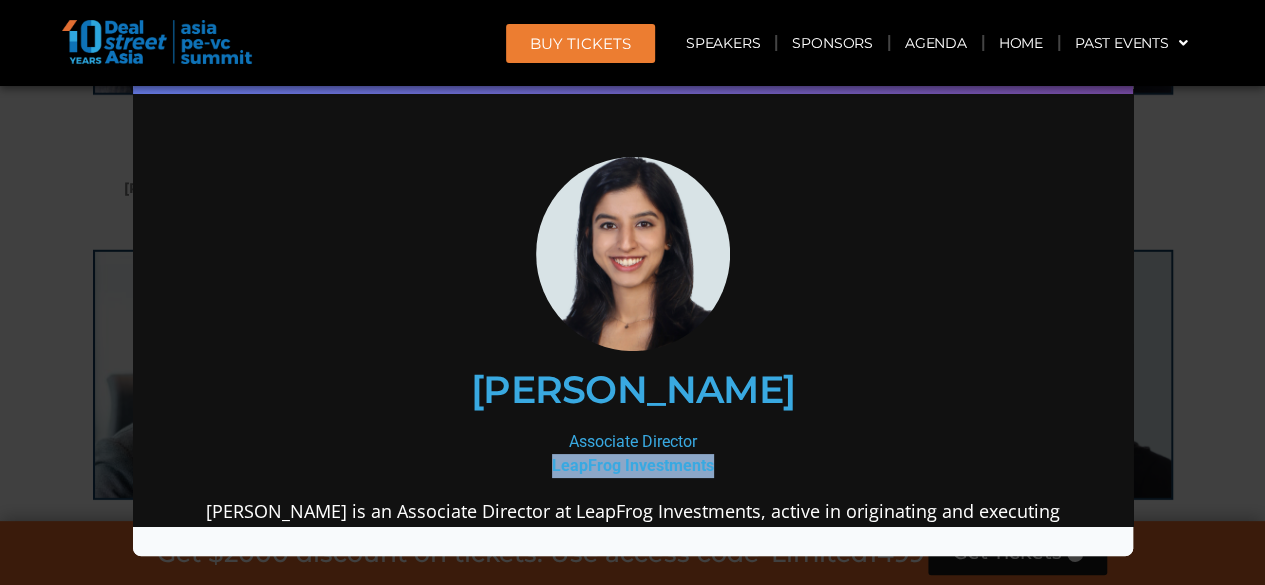 drag, startPoint x: 532, startPoint y: 466, endPoint x: 729, endPoint y: 480, distance: 197.49684 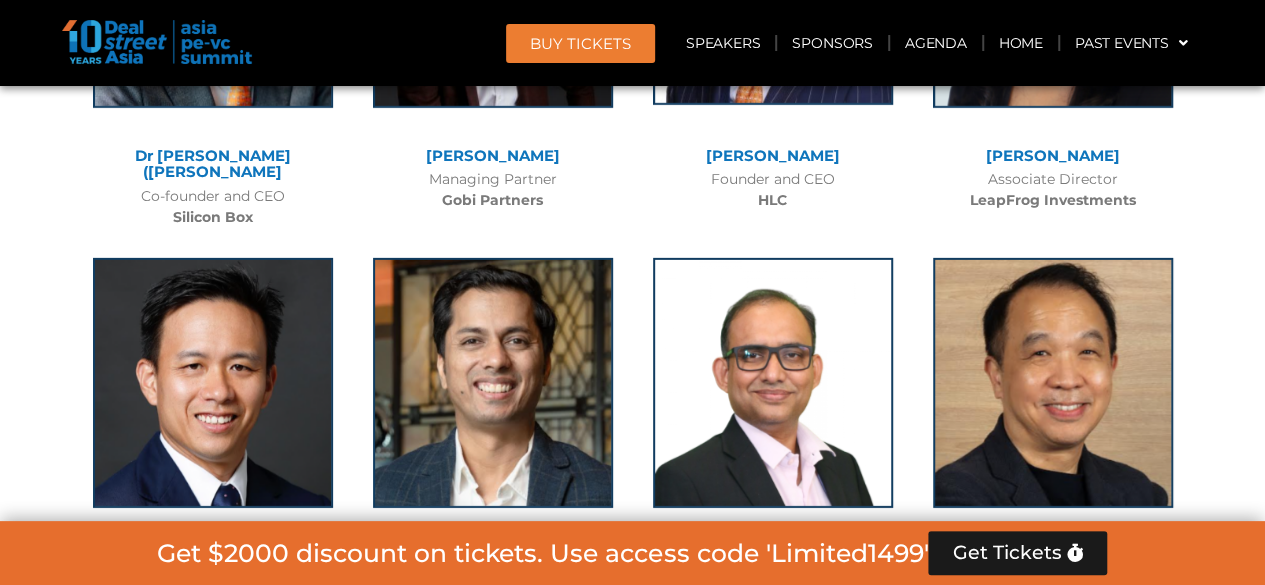 scroll, scrollTop: 10656, scrollLeft: 0, axis: vertical 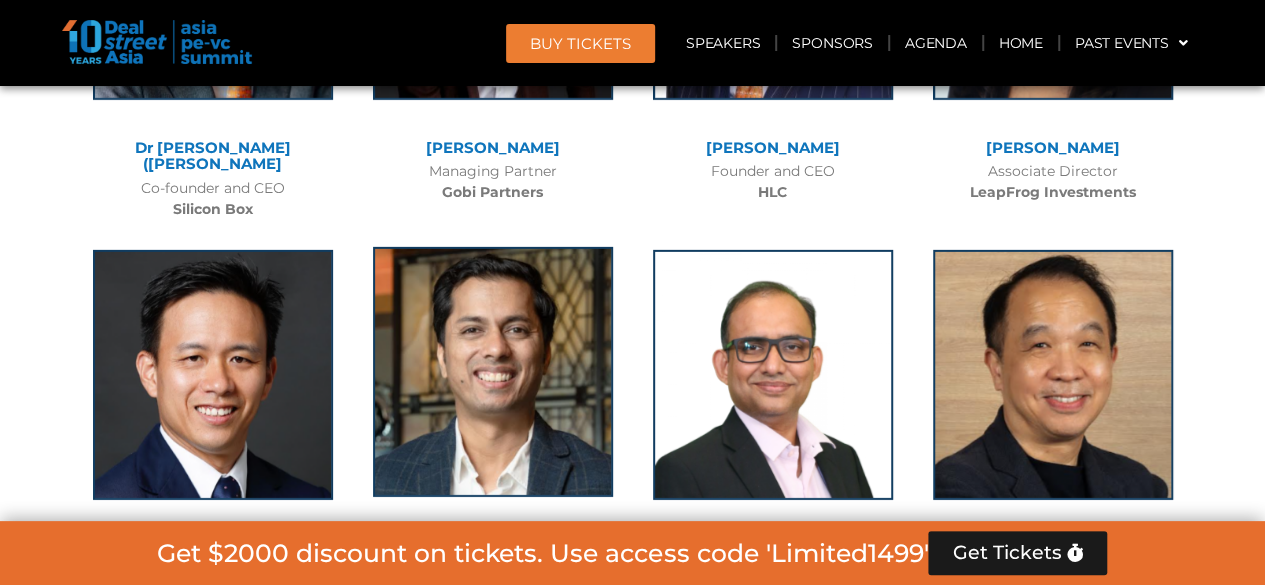 click 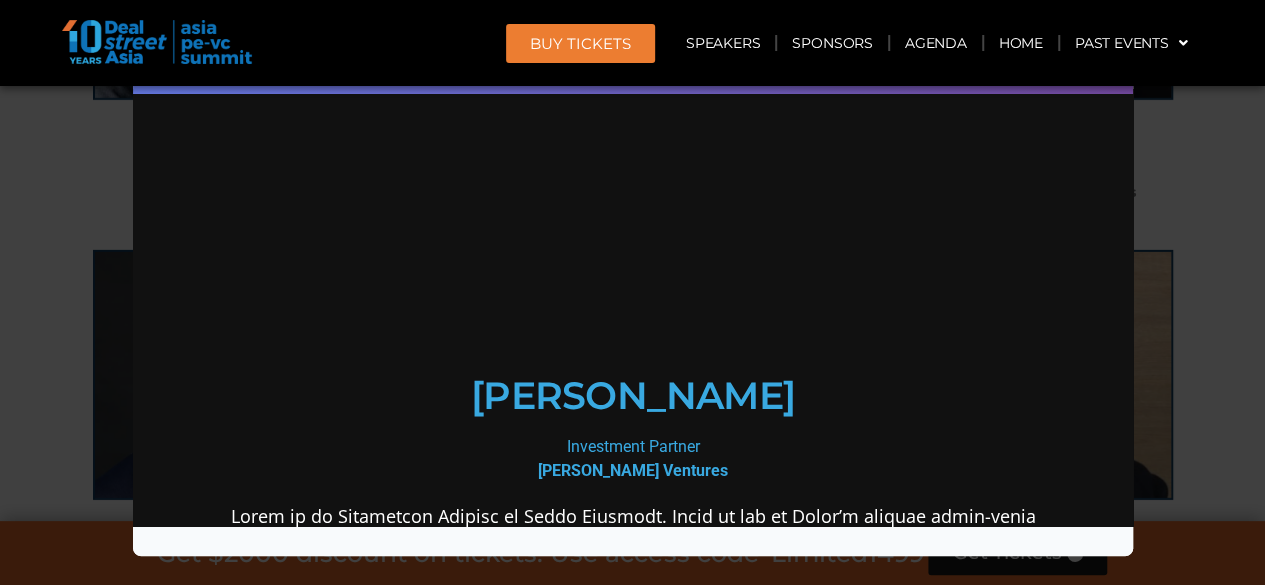 scroll, scrollTop: 0, scrollLeft: 0, axis: both 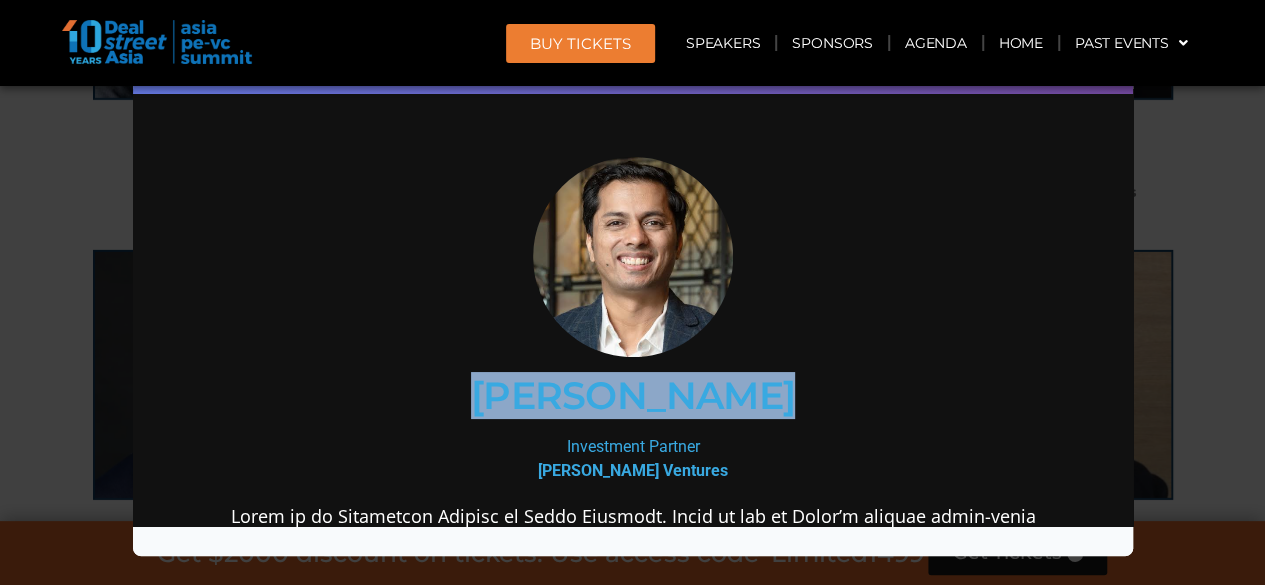 drag, startPoint x: 495, startPoint y: 386, endPoint x: 761, endPoint y: 404, distance: 266.60834 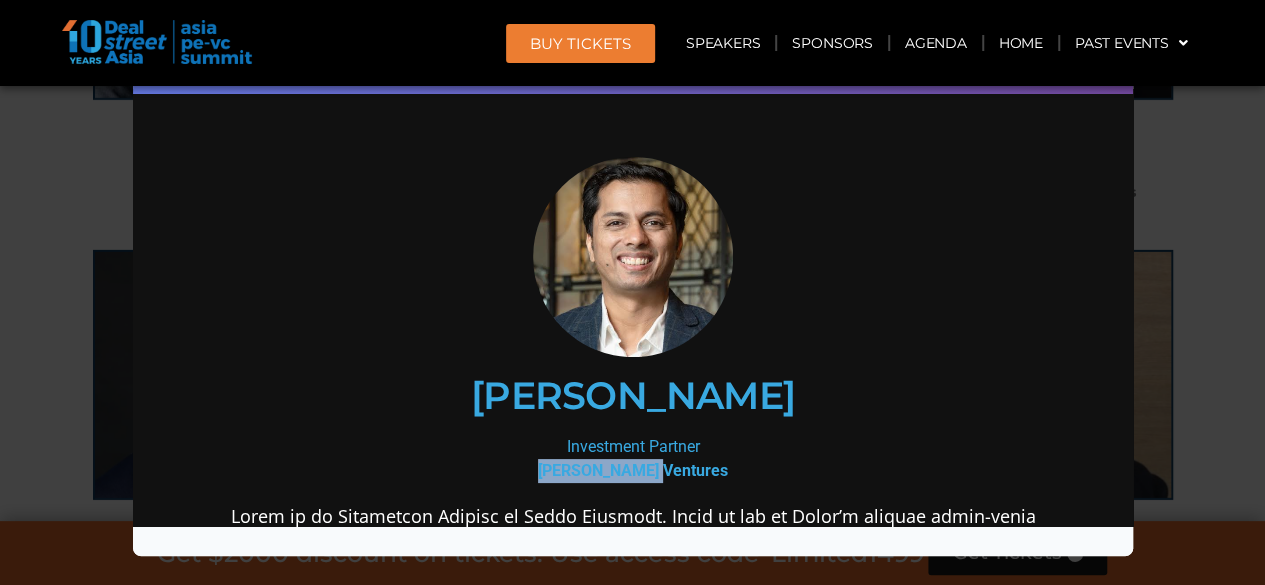 drag, startPoint x: 561, startPoint y: 471, endPoint x: 690, endPoint y: 484, distance: 129.65338 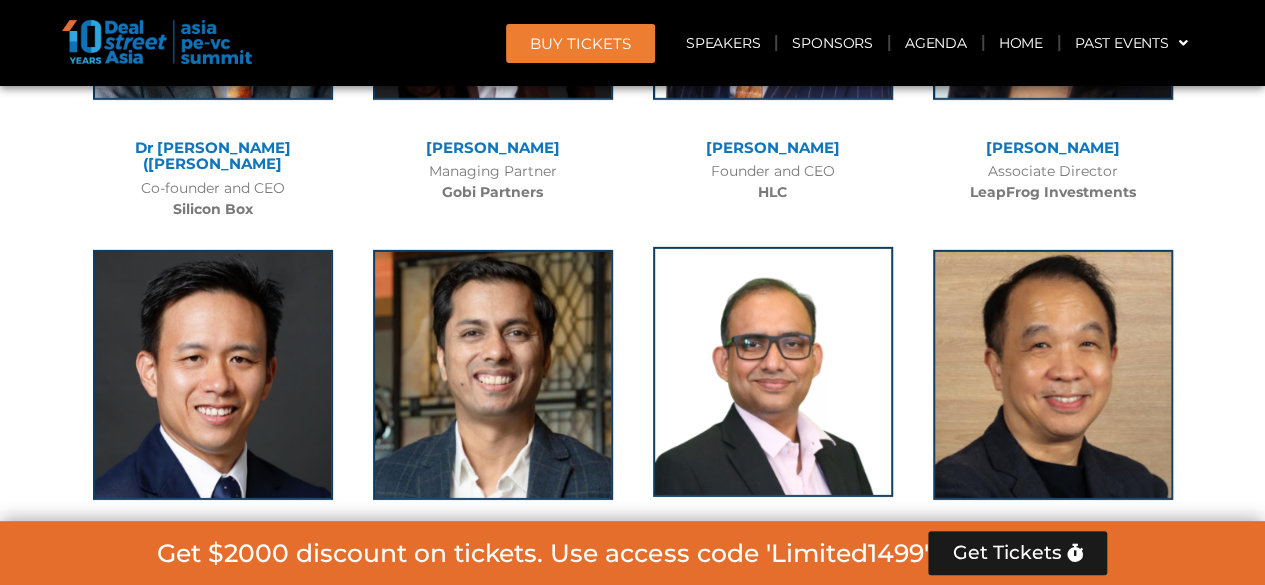 click 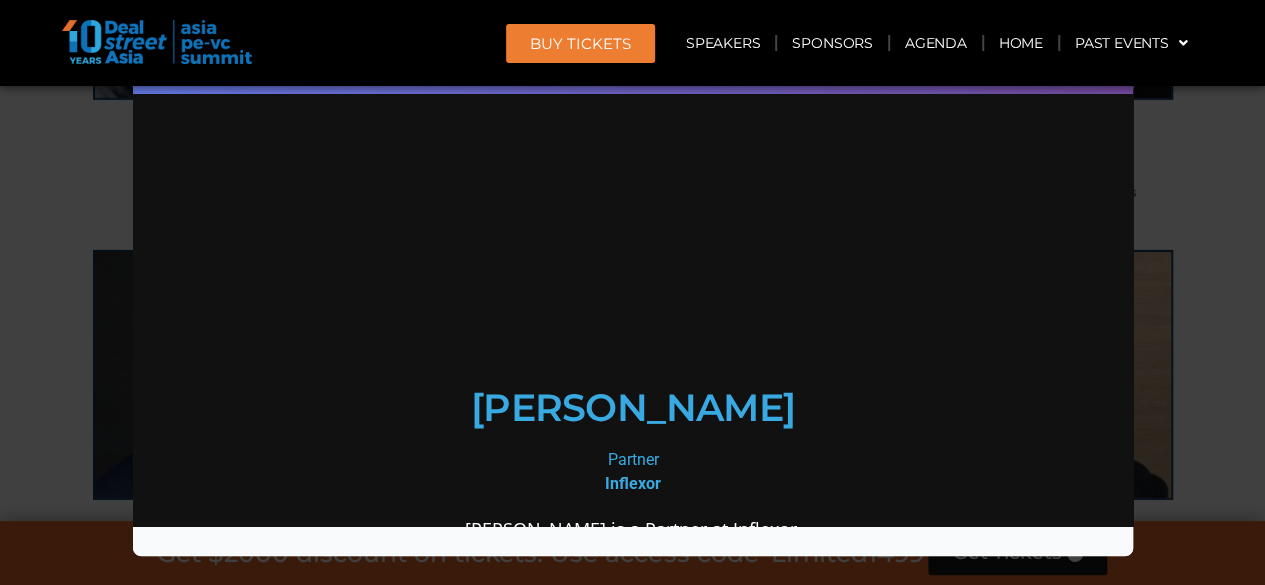 scroll, scrollTop: 0, scrollLeft: 0, axis: both 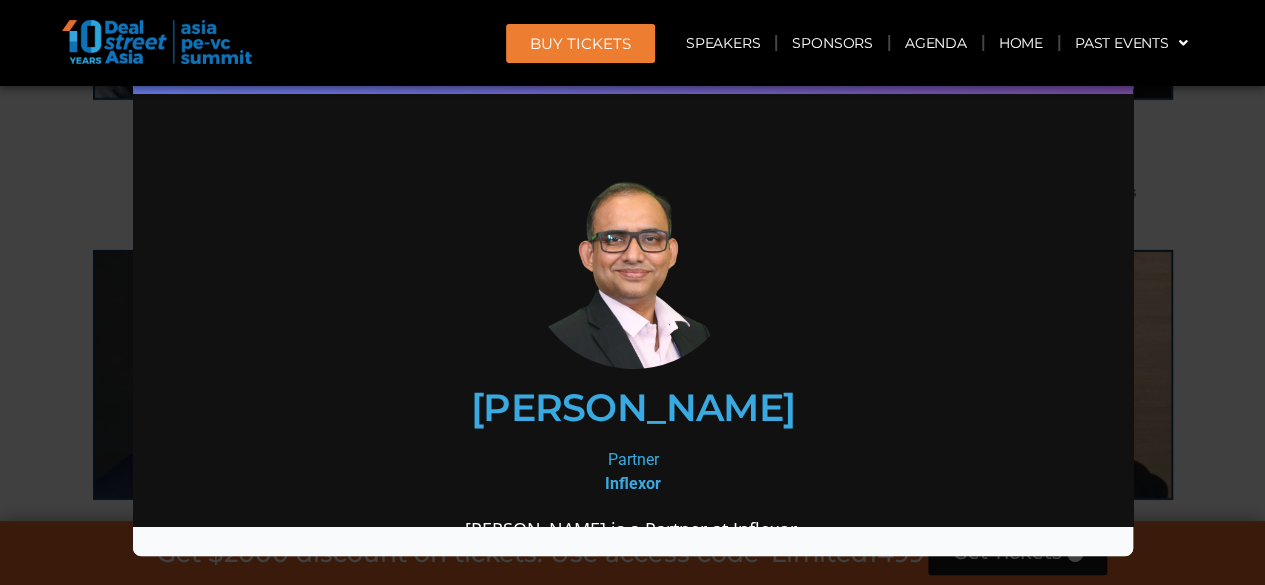 drag, startPoint x: 459, startPoint y: 404, endPoint x: 808, endPoint y: 420, distance: 349.36658 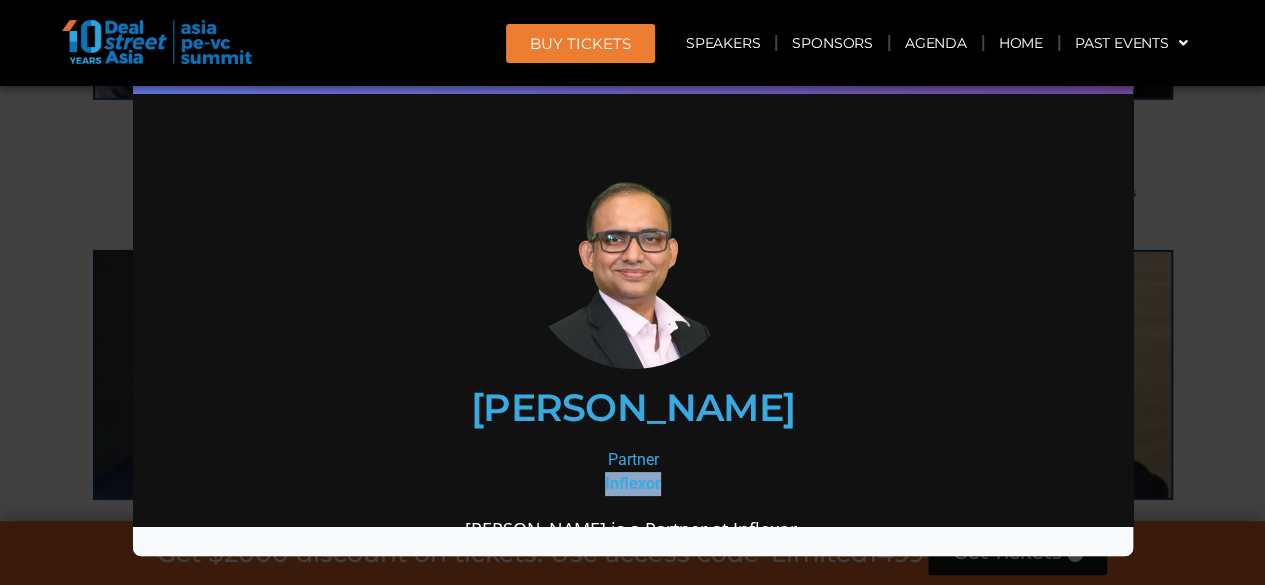 drag, startPoint x: 591, startPoint y: 483, endPoint x: 653, endPoint y: 484, distance: 62.008064 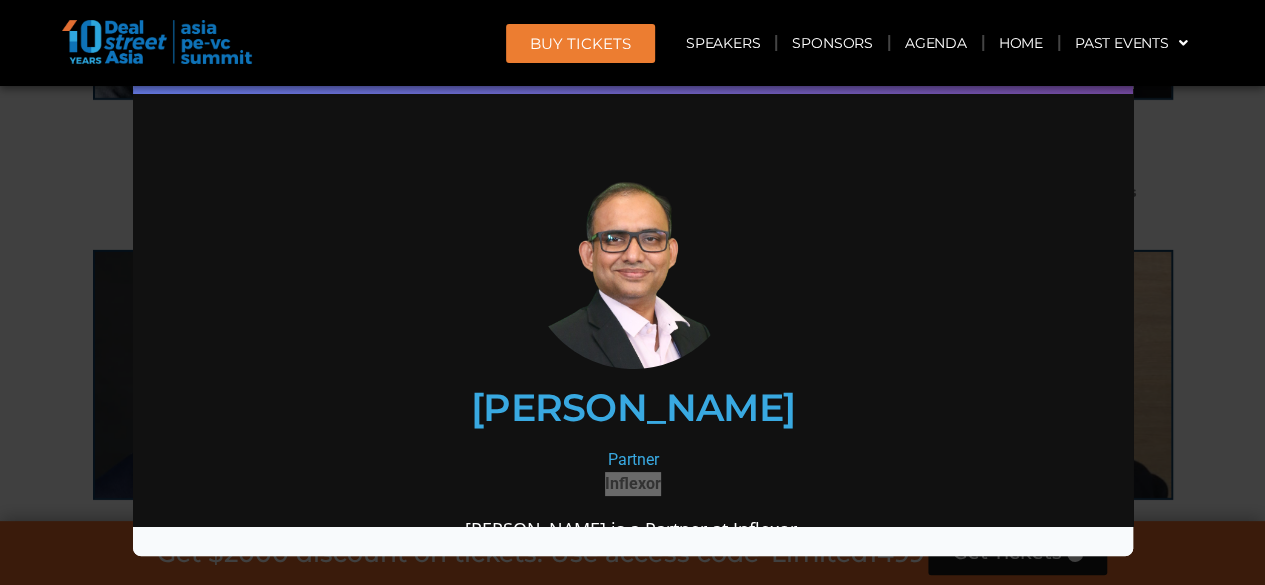 click on "Speaker Profile
×" at bounding box center (632, 292) 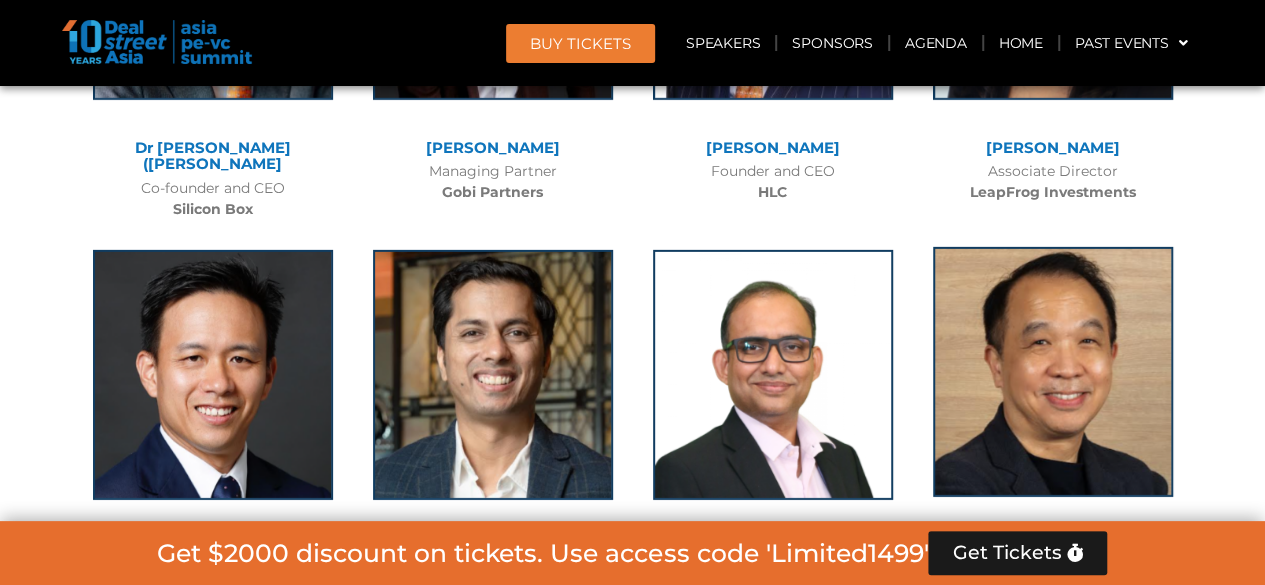 click 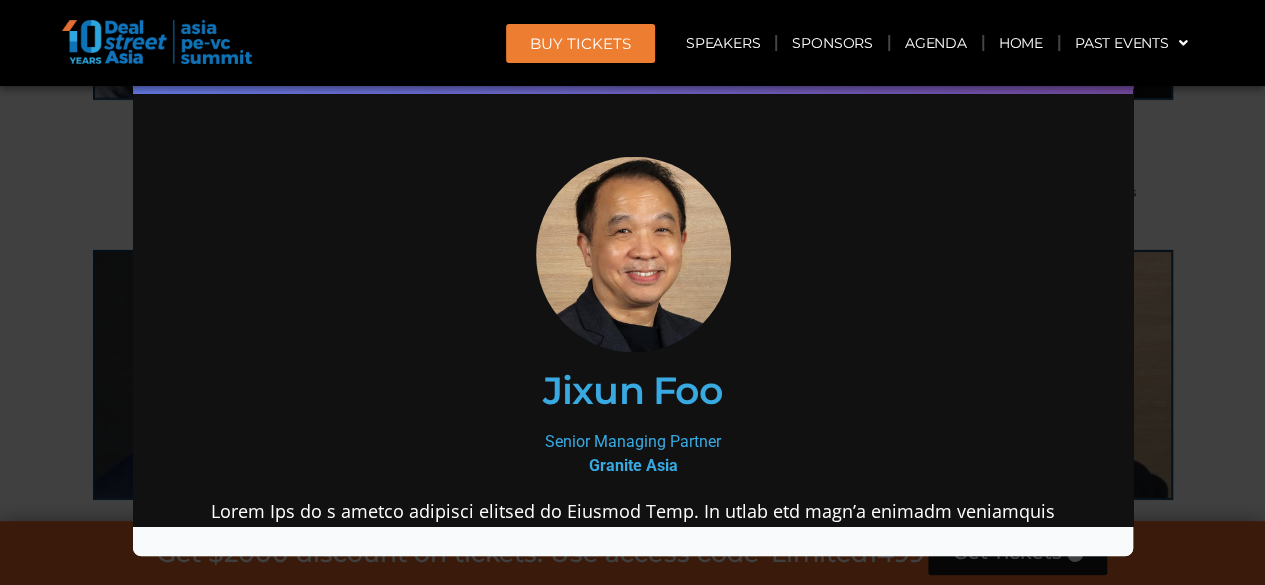 scroll, scrollTop: 0, scrollLeft: 0, axis: both 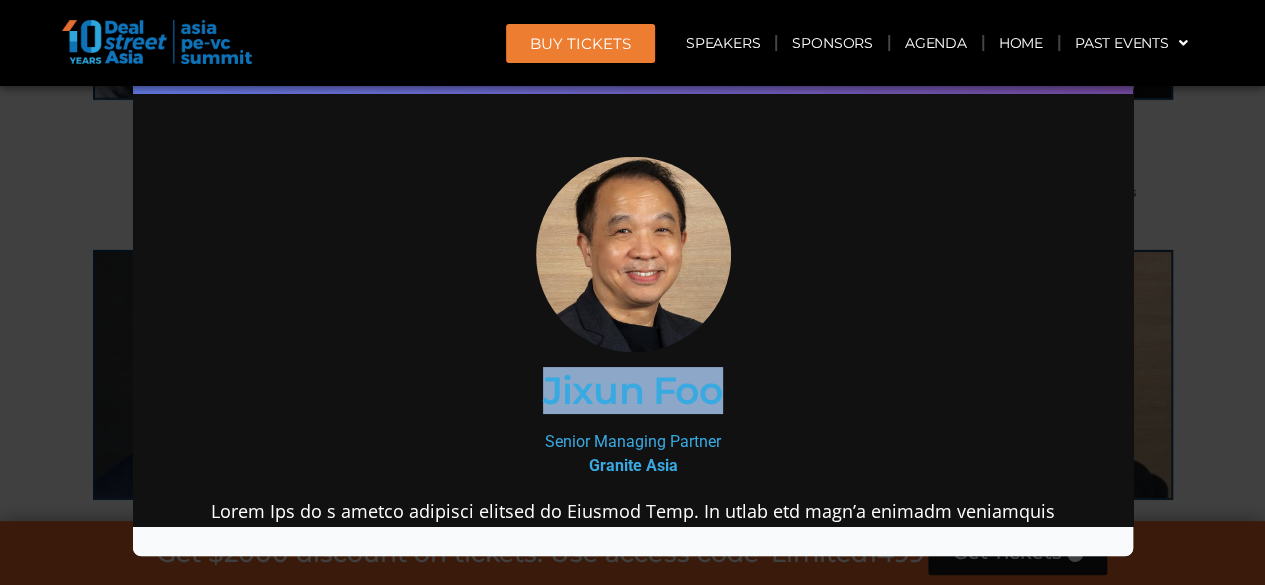 drag, startPoint x: 573, startPoint y: 397, endPoint x: 737, endPoint y: 408, distance: 164.36848 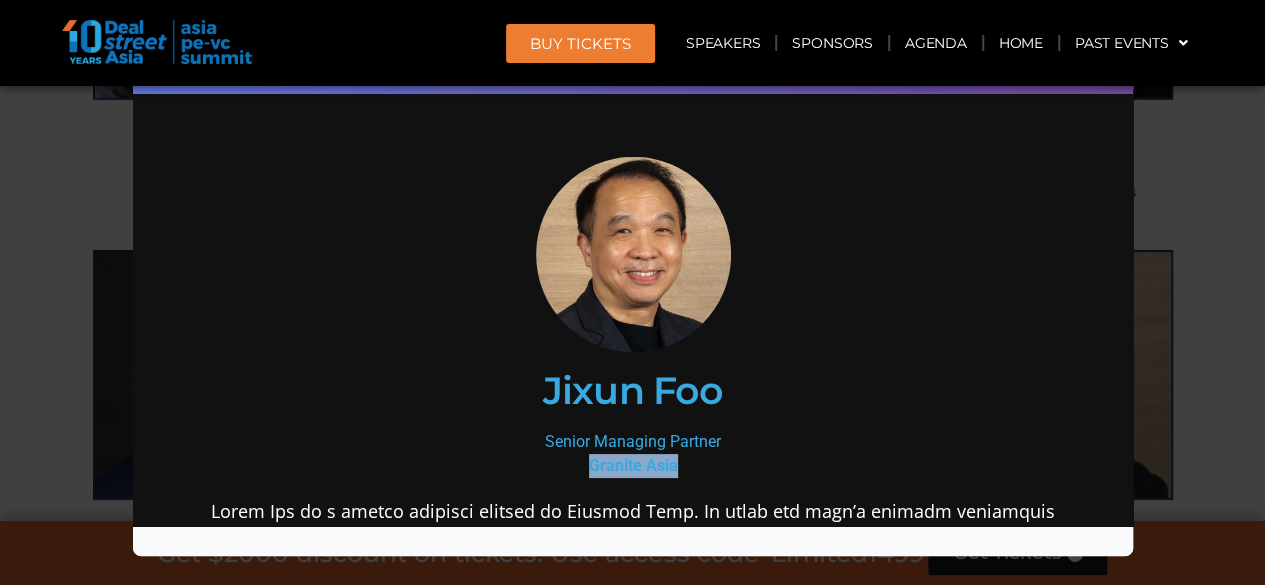 drag, startPoint x: 578, startPoint y: 461, endPoint x: 686, endPoint y: 467, distance: 108.16654 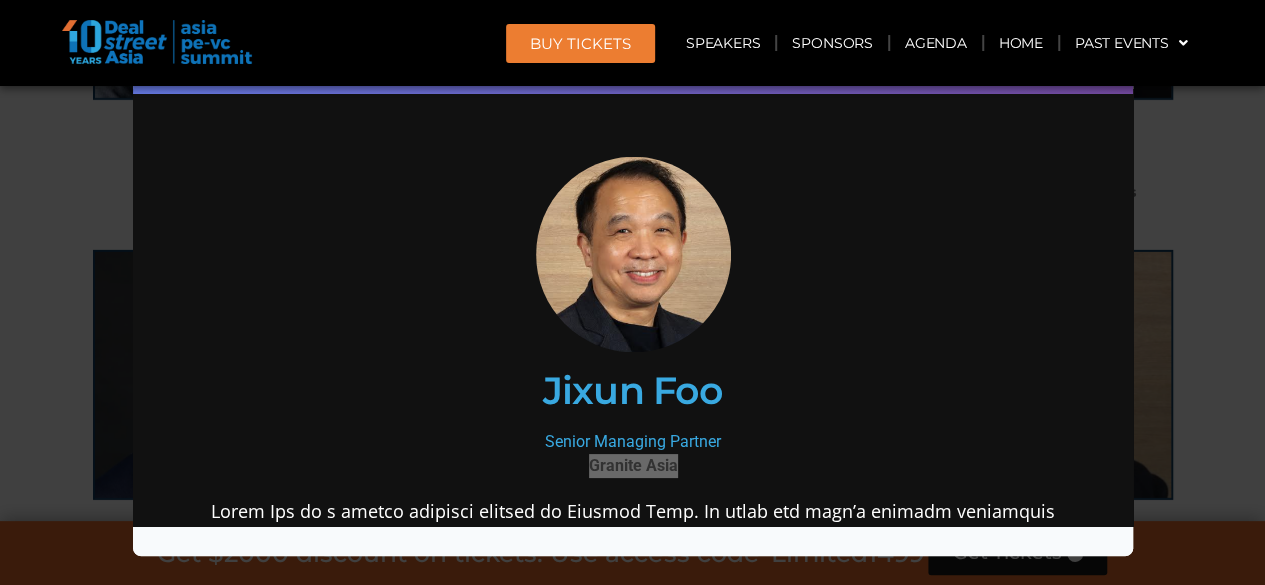 click on "Speaker Profile
×" at bounding box center [632, 292] 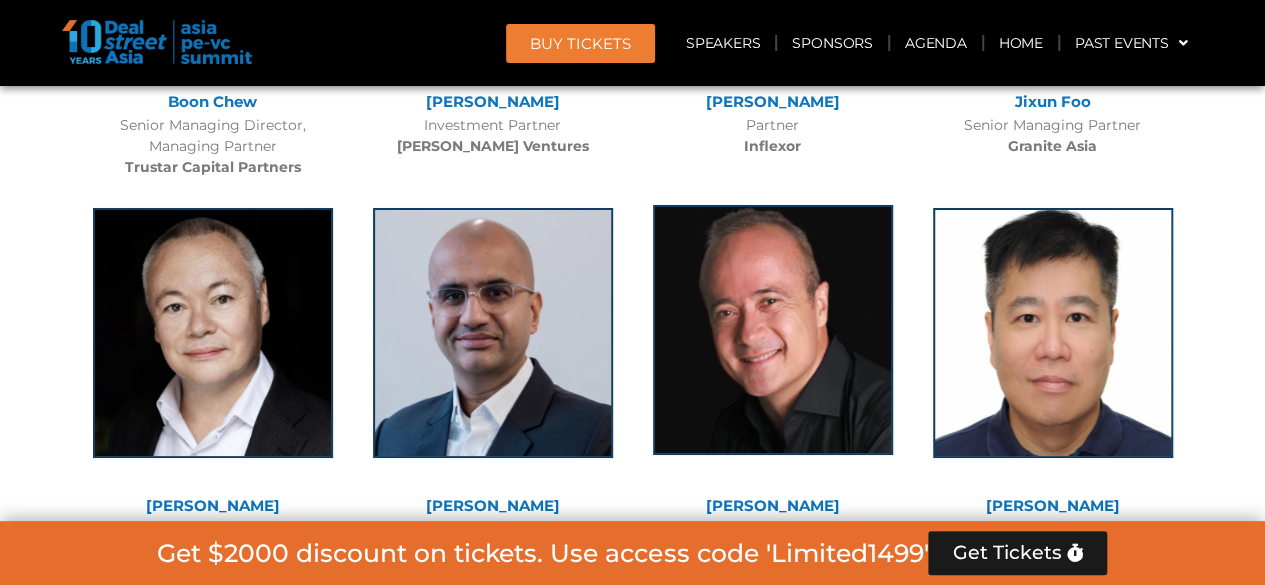 scroll, scrollTop: 11156, scrollLeft: 0, axis: vertical 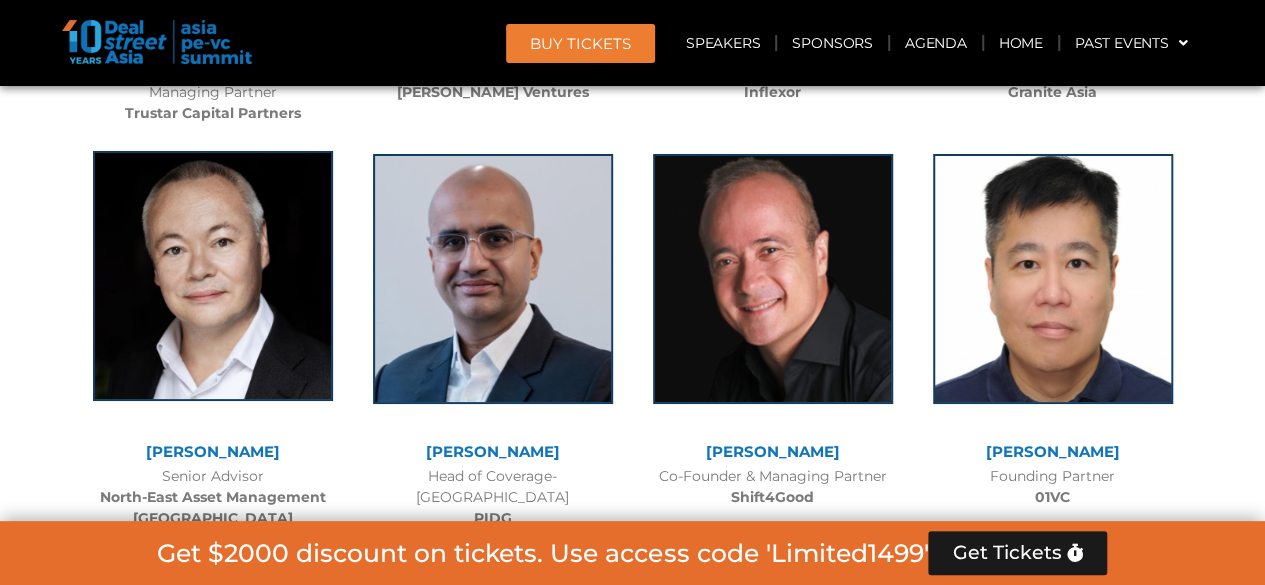 click 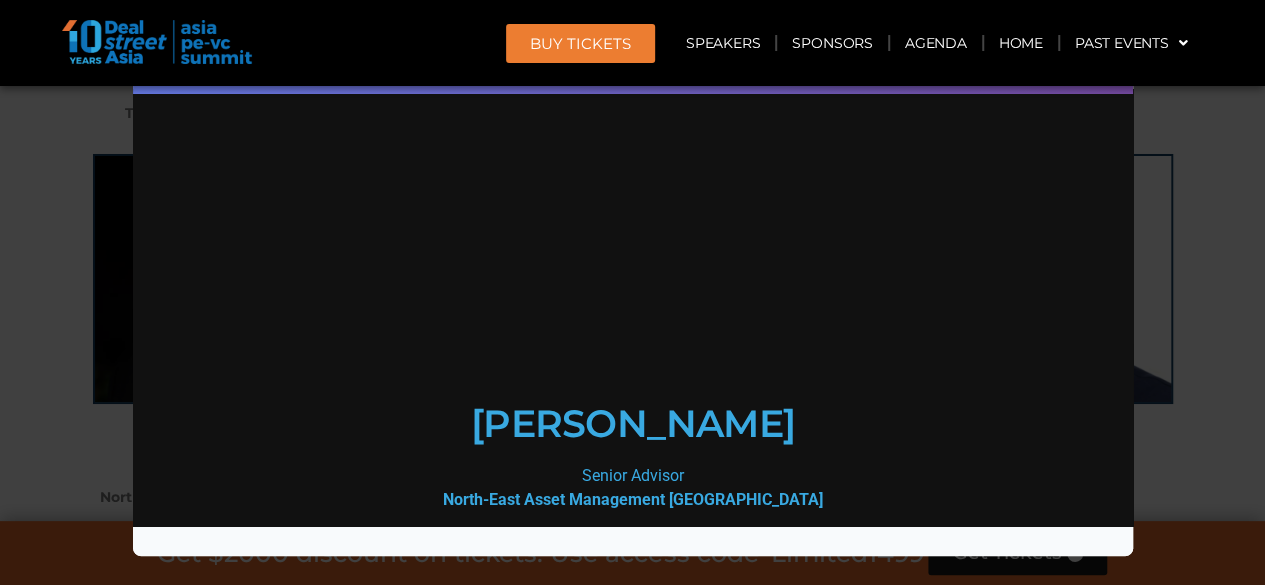 scroll, scrollTop: 0, scrollLeft: 0, axis: both 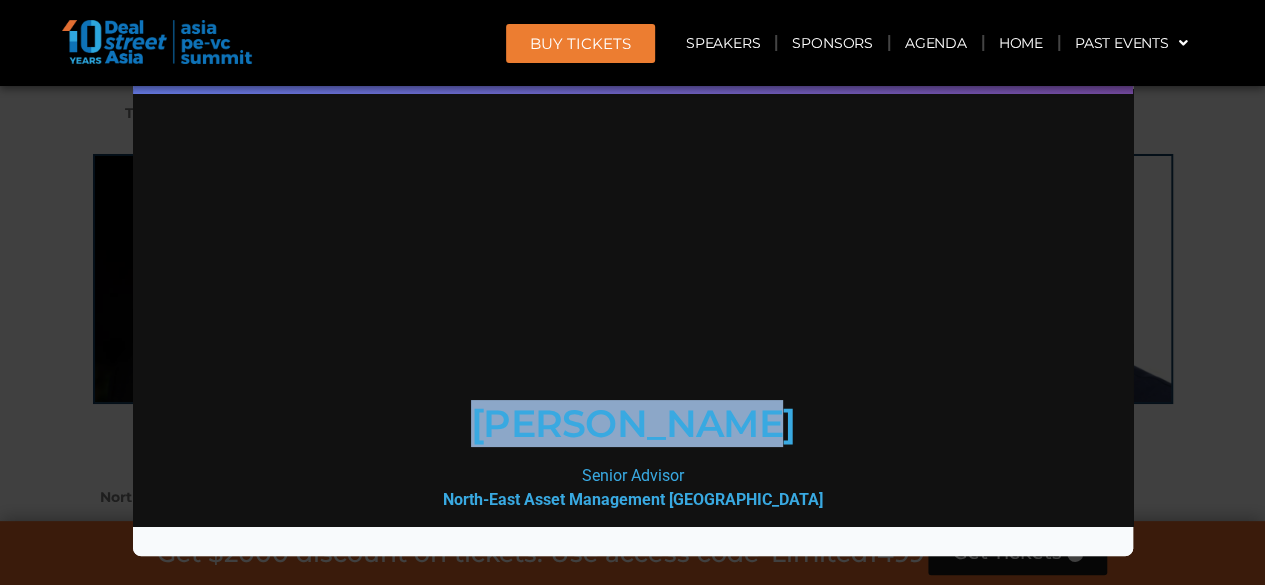 drag, startPoint x: 487, startPoint y: 424, endPoint x: 821, endPoint y: 437, distance: 334.2529 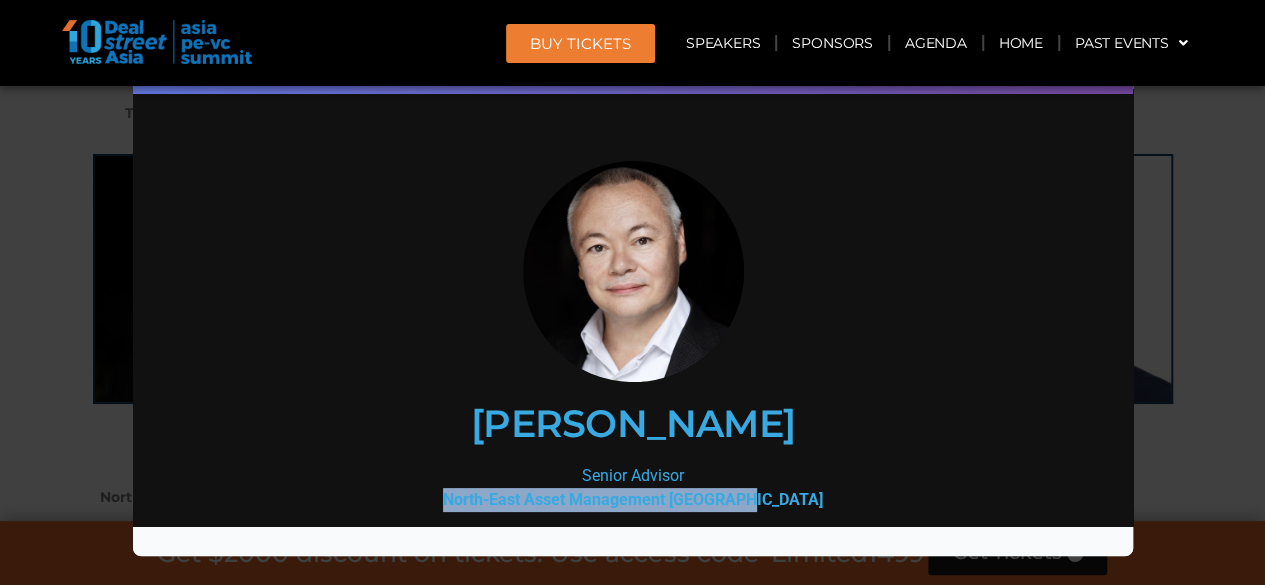 drag, startPoint x: 474, startPoint y: 497, endPoint x: 823, endPoint y: 497, distance: 349 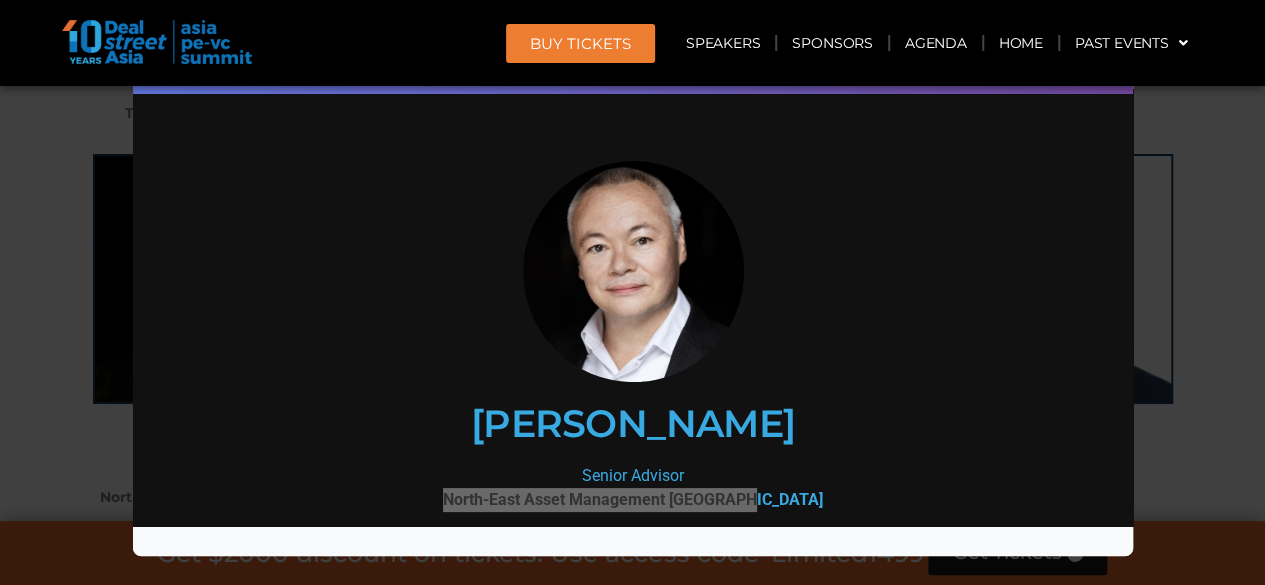 click on "Speaker Profile
×" at bounding box center [632, 292] 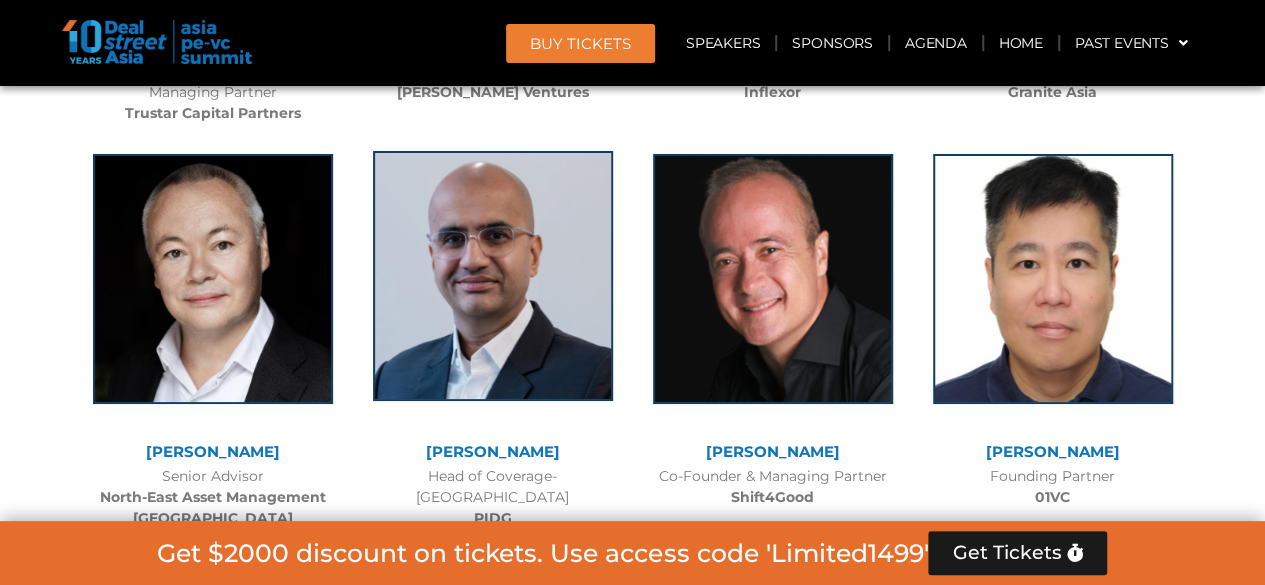 click 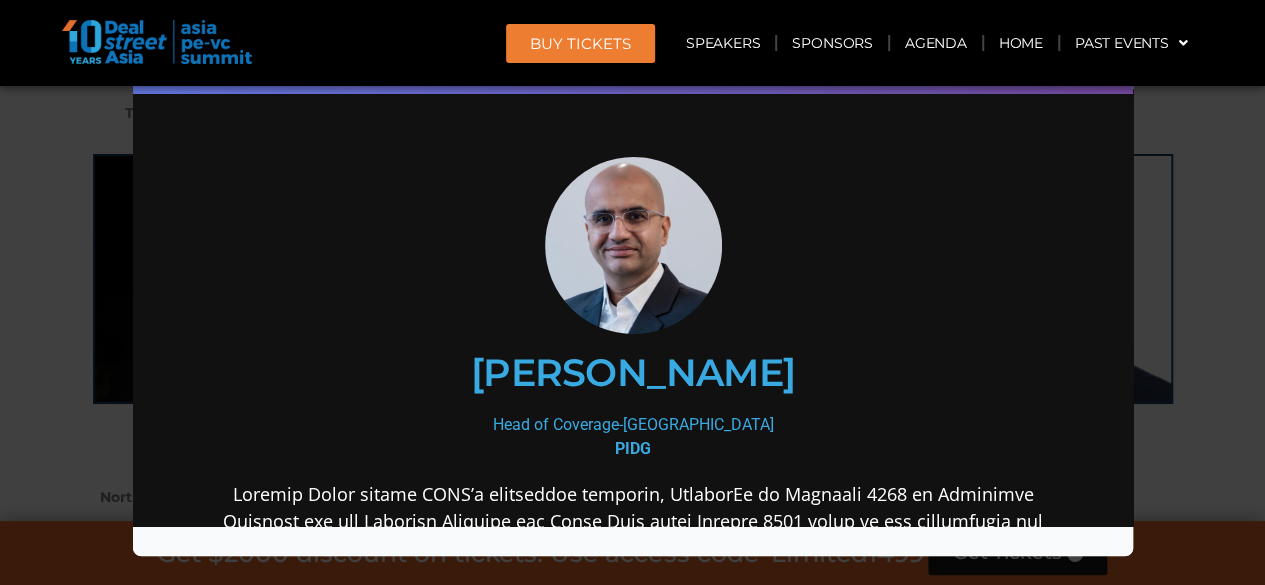 scroll, scrollTop: 0, scrollLeft: 0, axis: both 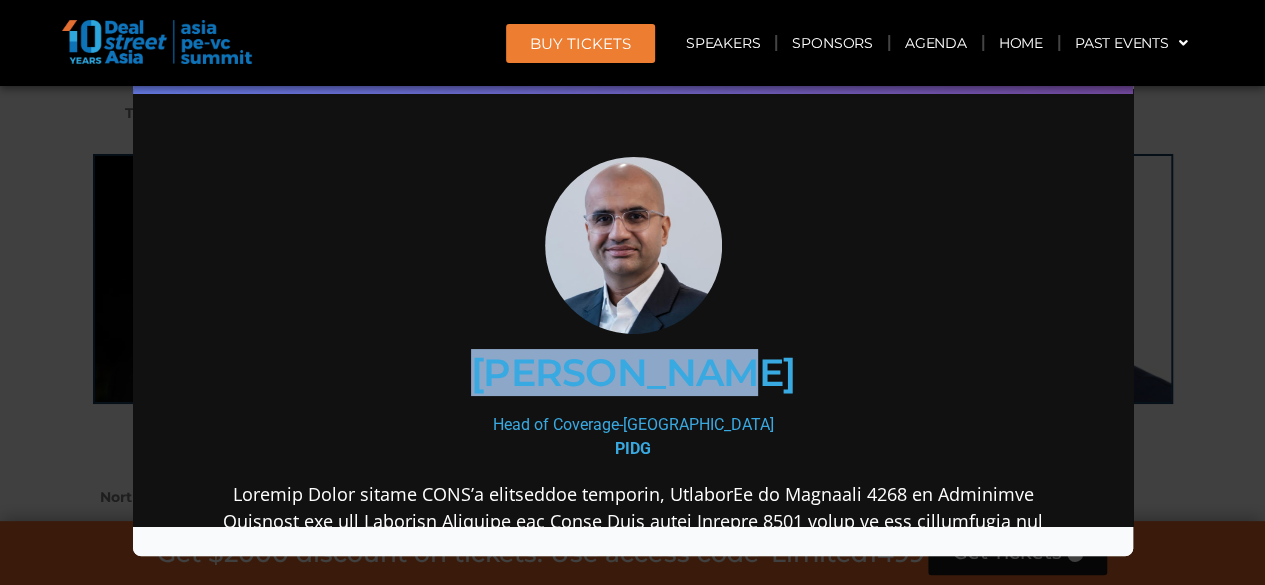 drag, startPoint x: 486, startPoint y: 377, endPoint x: 739, endPoint y: 401, distance: 254.13579 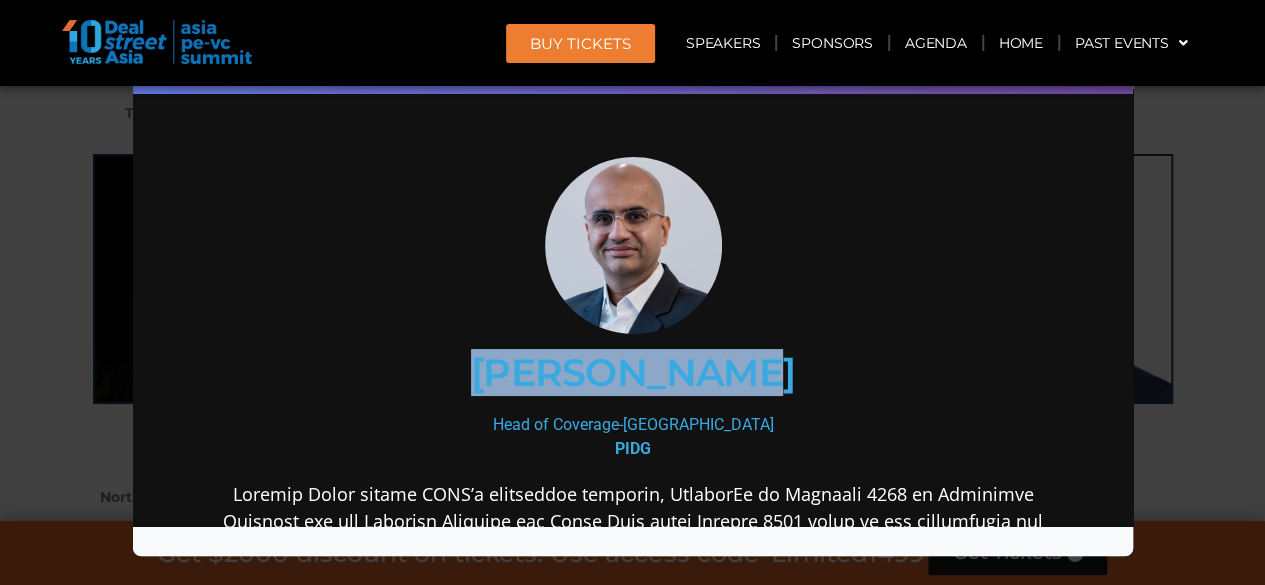 drag, startPoint x: 486, startPoint y: 366, endPoint x: 751, endPoint y: 386, distance: 265.75363 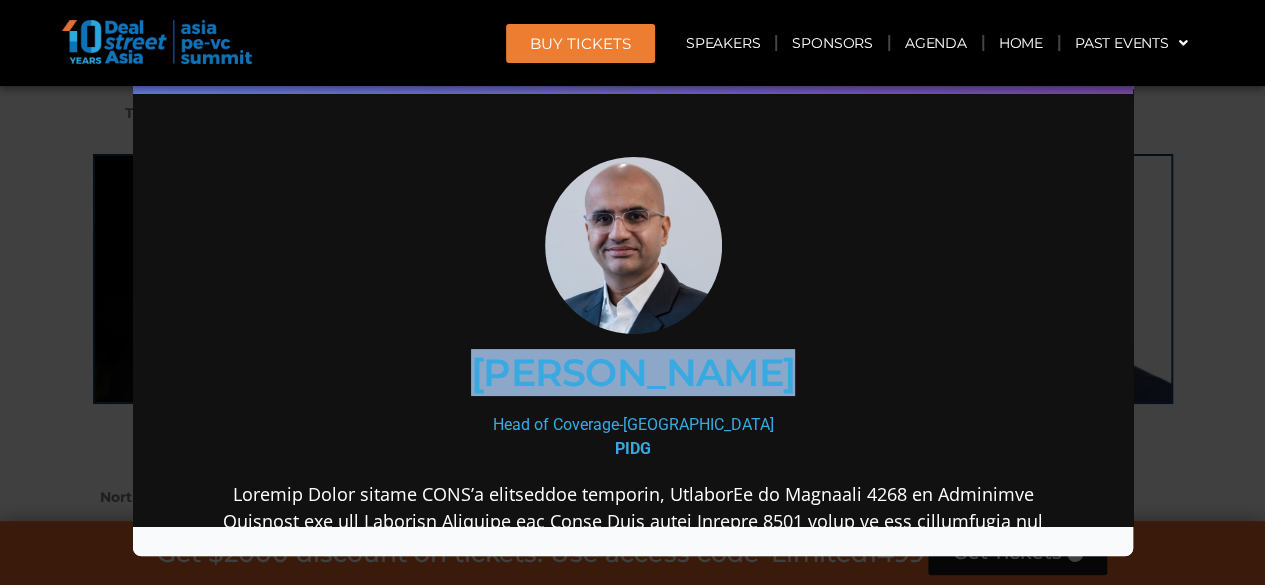 drag, startPoint x: 764, startPoint y: 378, endPoint x: 477, endPoint y: 390, distance: 287.25076 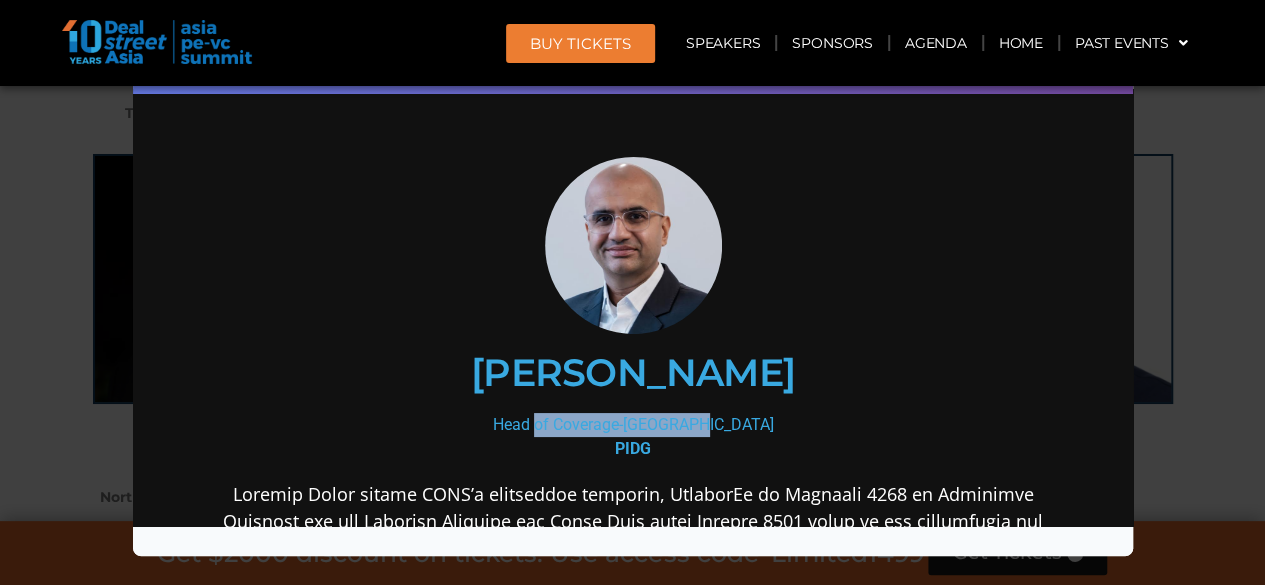 drag, startPoint x: 546, startPoint y: 424, endPoint x: 705, endPoint y: 428, distance: 159.05031 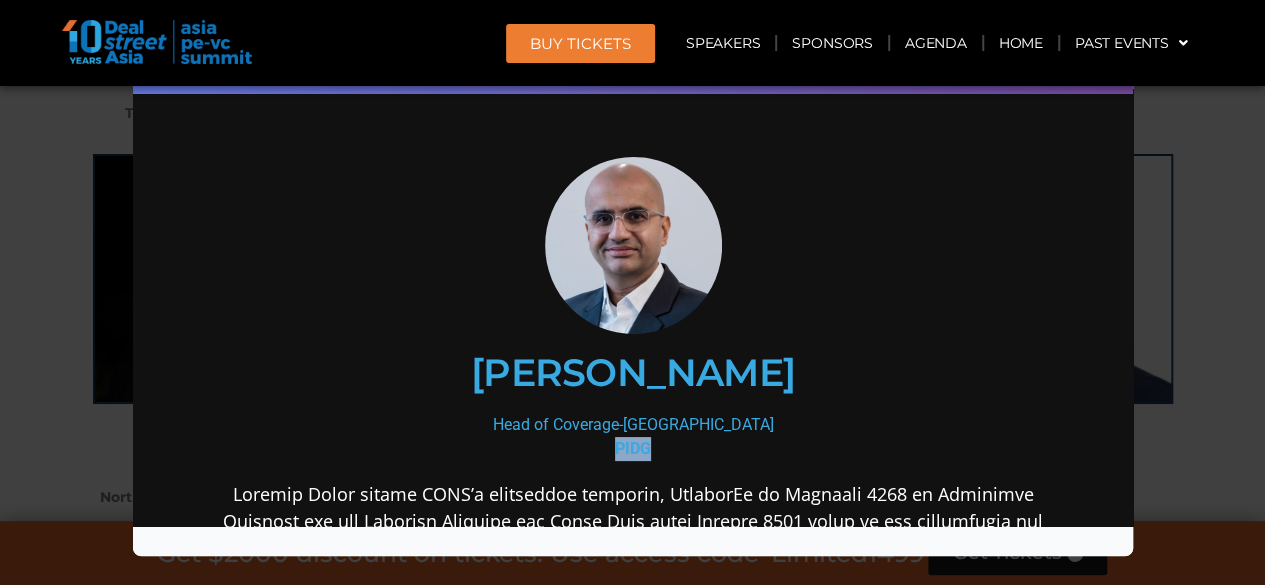 drag, startPoint x: 608, startPoint y: 444, endPoint x: 642, endPoint y: 443, distance: 34.0147 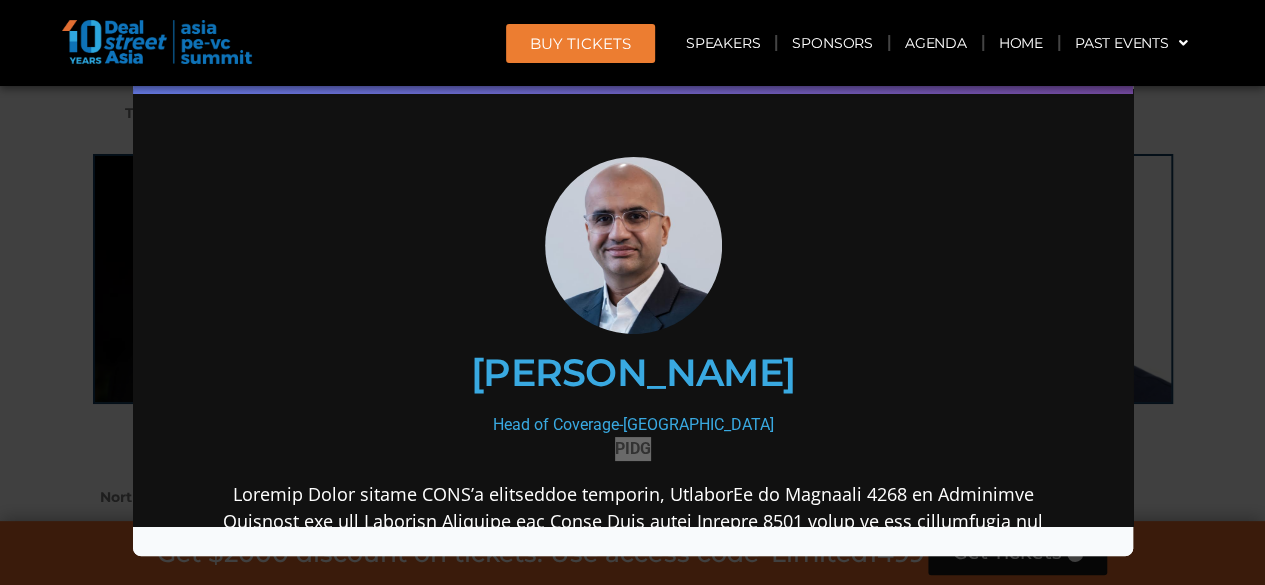 click on "Speaker Profile
×" at bounding box center [632, 292] 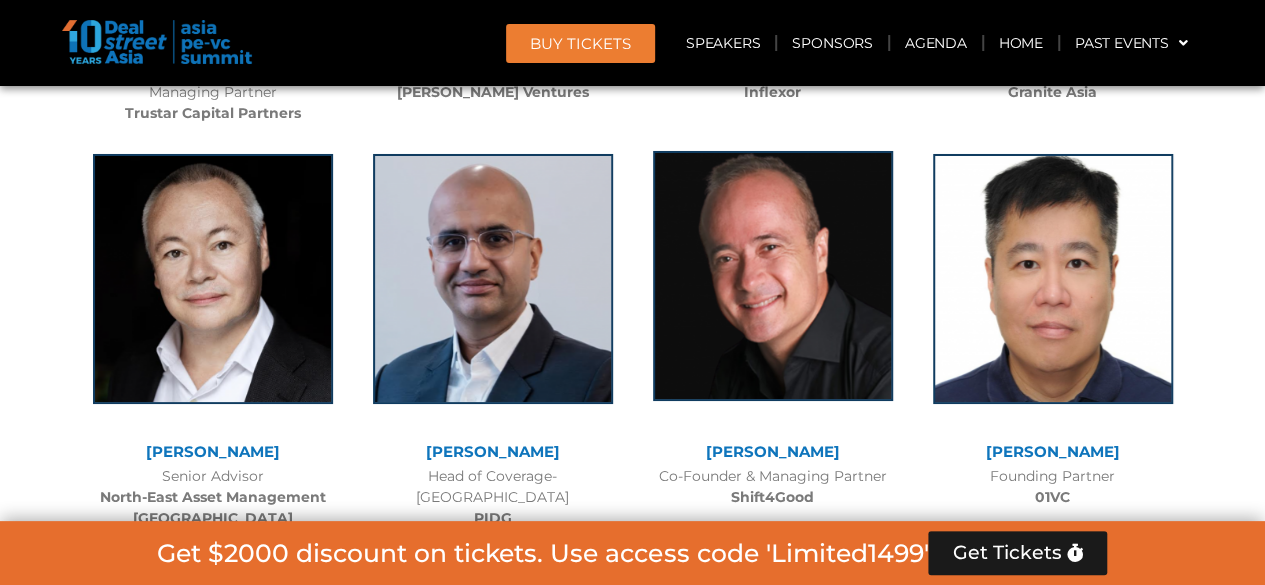 click 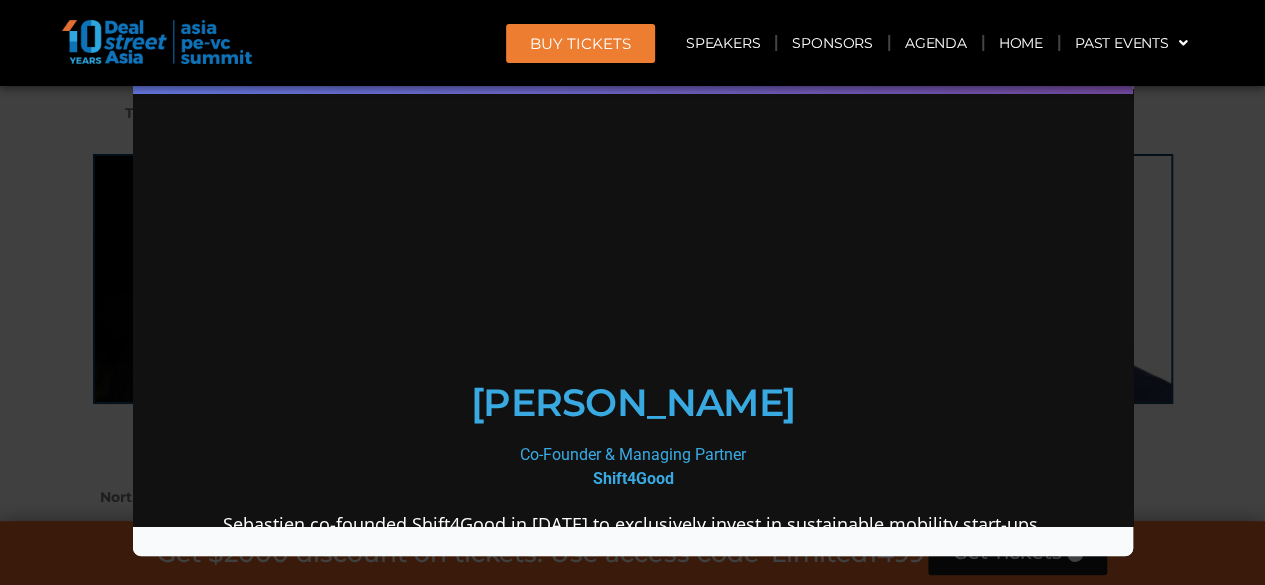scroll, scrollTop: 0, scrollLeft: 0, axis: both 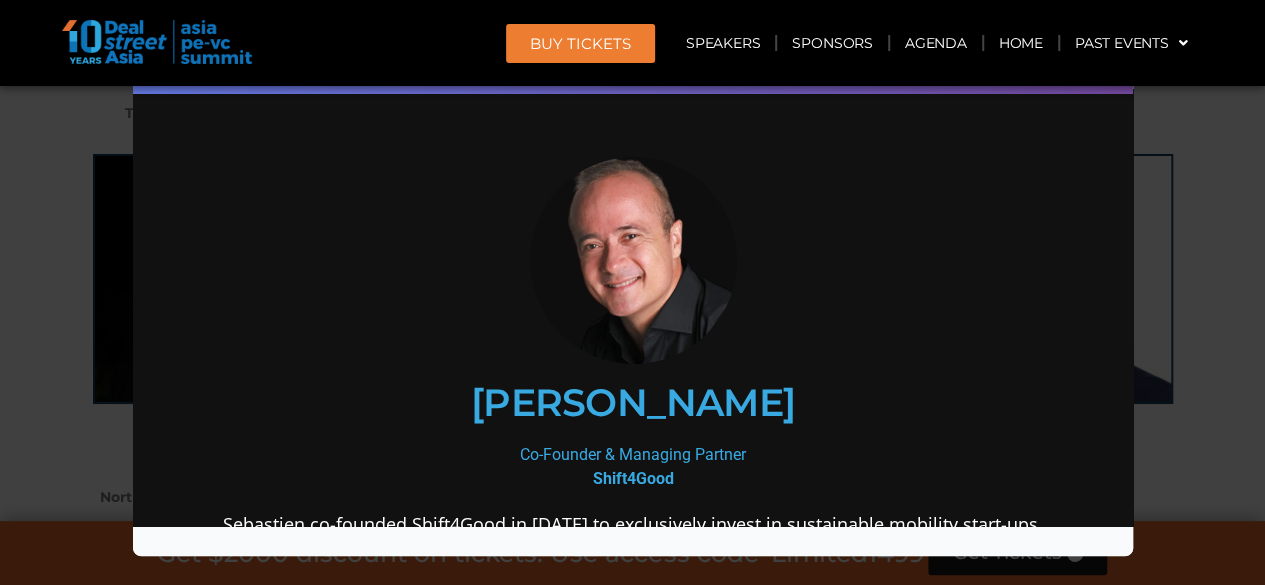 drag, startPoint x: 453, startPoint y: 397, endPoint x: 813, endPoint y: 412, distance: 360.31238 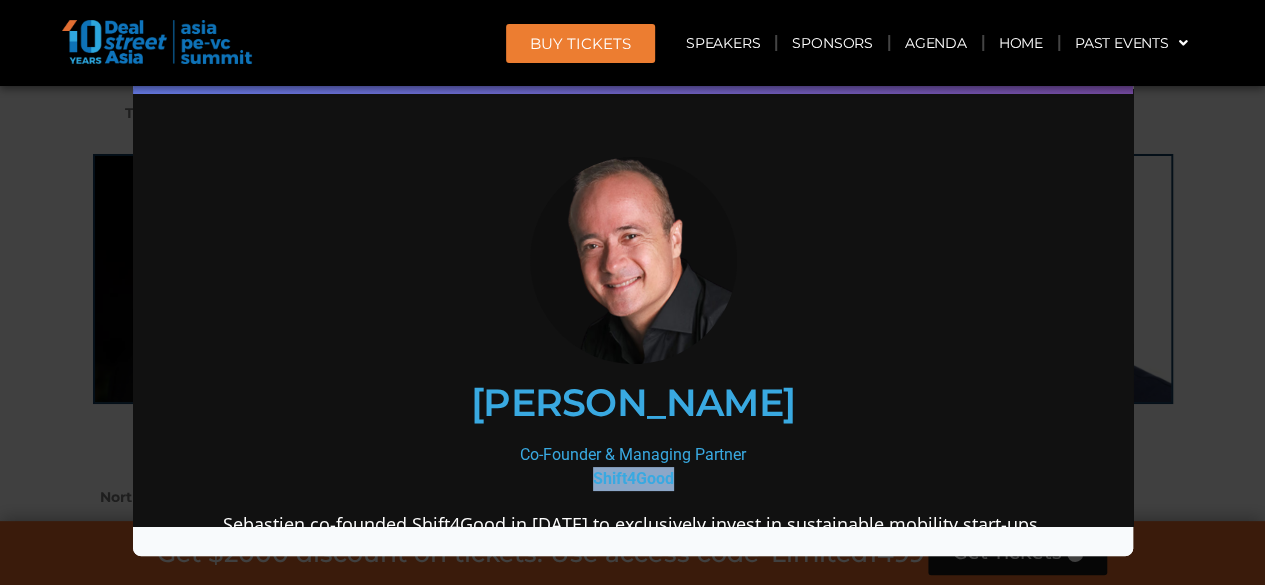 drag, startPoint x: 579, startPoint y: 474, endPoint x: 679, endPoint y: 485, distance: 100.60318 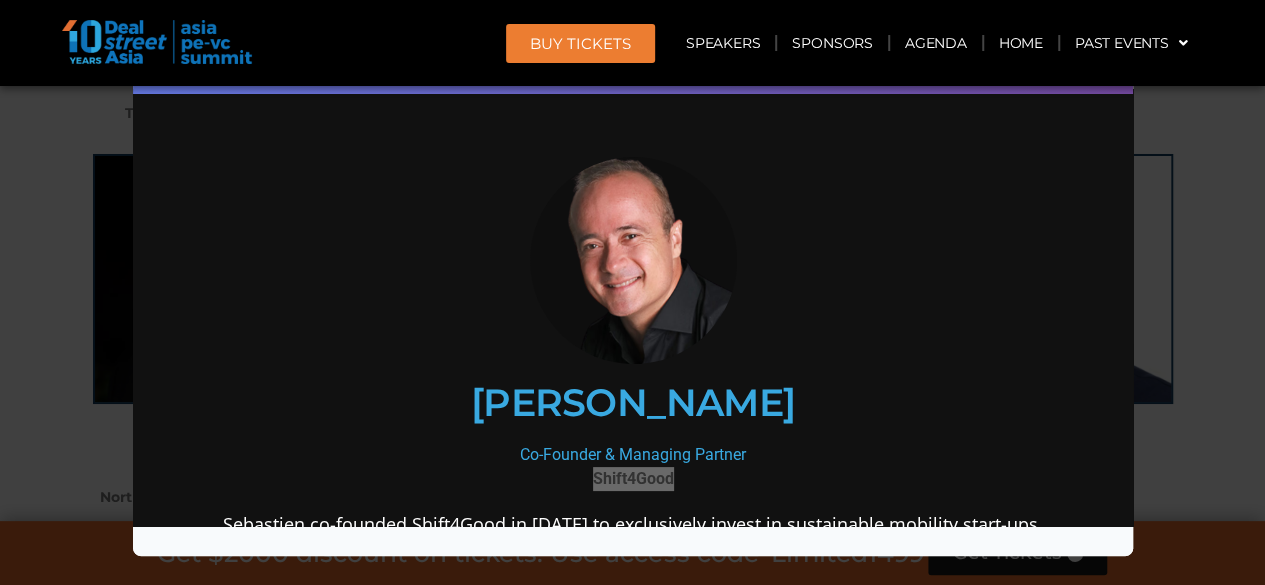 drag, startPoint x: 1176, startPoint y: 285, endPoint x: 1163, endPoint y: 281, distance: 13.601471 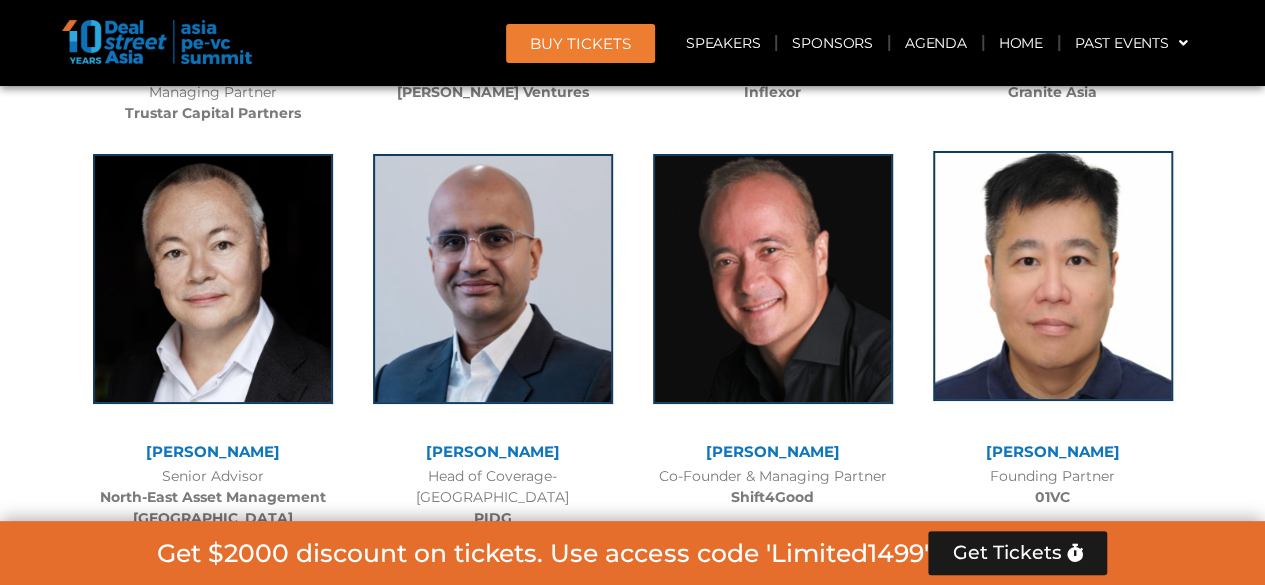 click 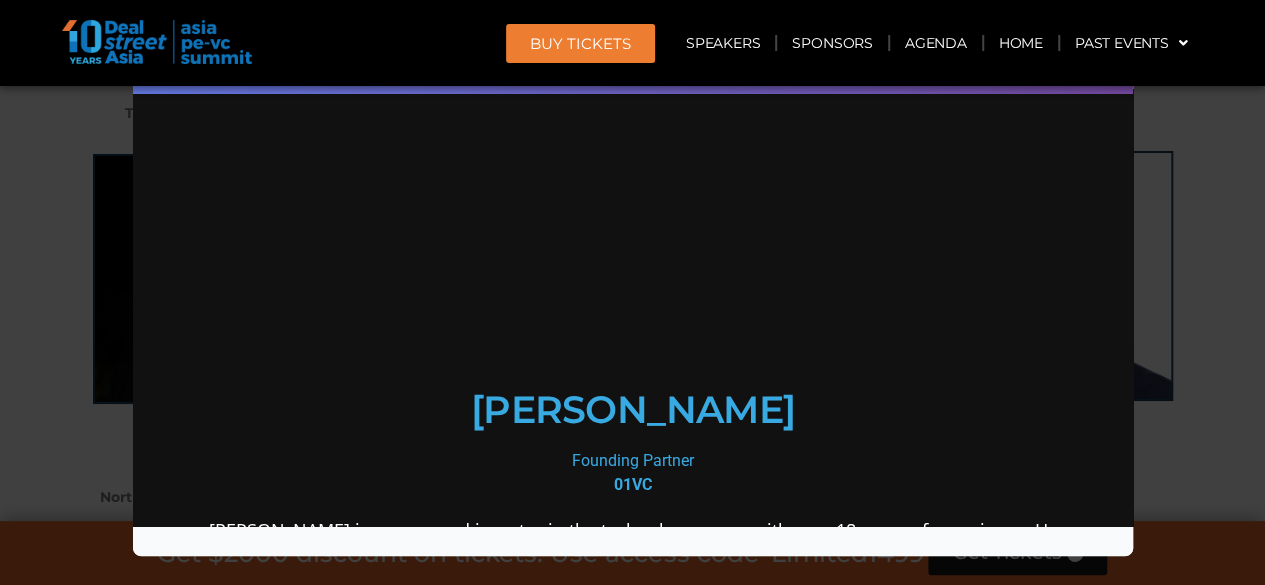 scroll, scrollTop: 0, scrollLeft: 0, axis: both 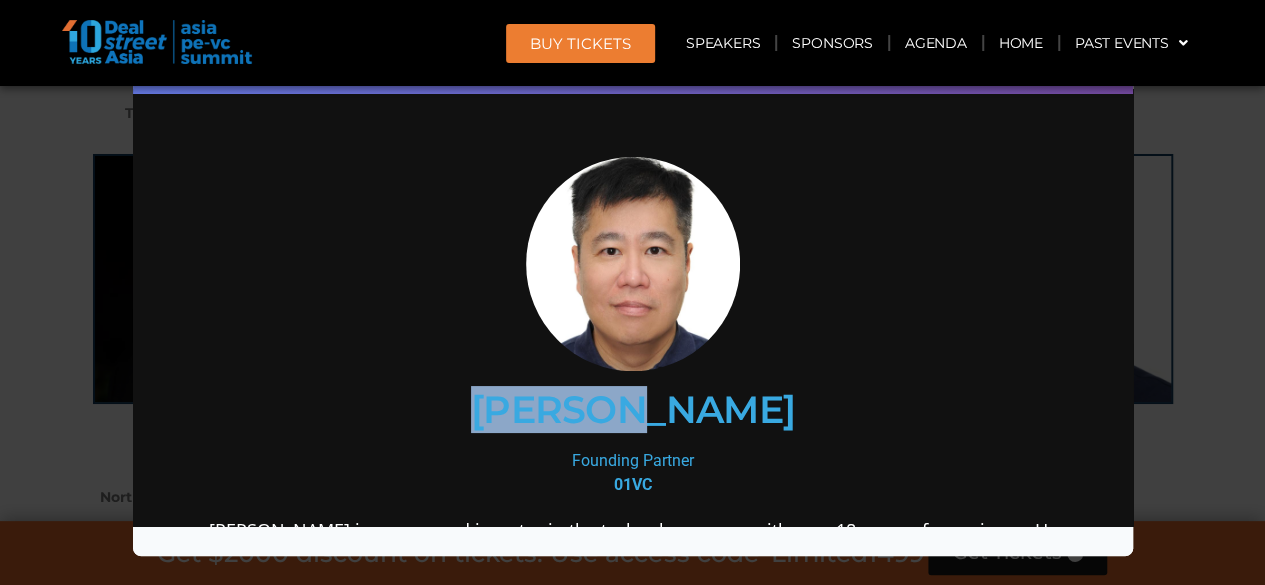 drag, startPoint x: 547, startPoint y: 416, endPoint x: 708, endPoint y: 419, distance: 161.02795 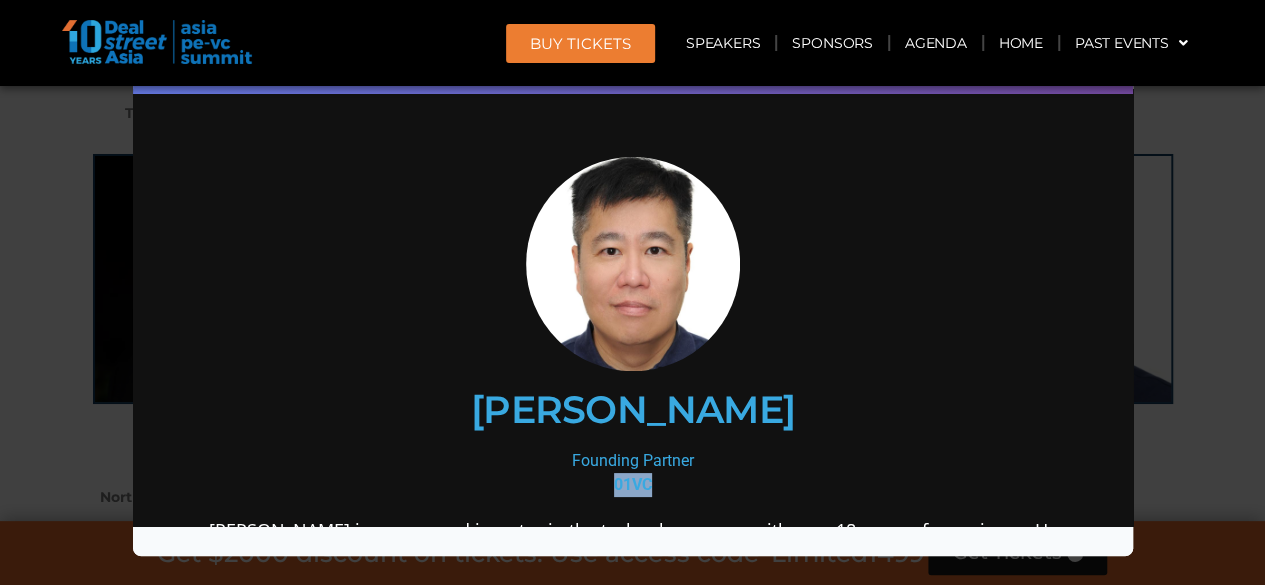 drag, startPoint x: 596, startPoint y: 486, endPoint x: 667, endPoint y: 490, distance: 71.11259 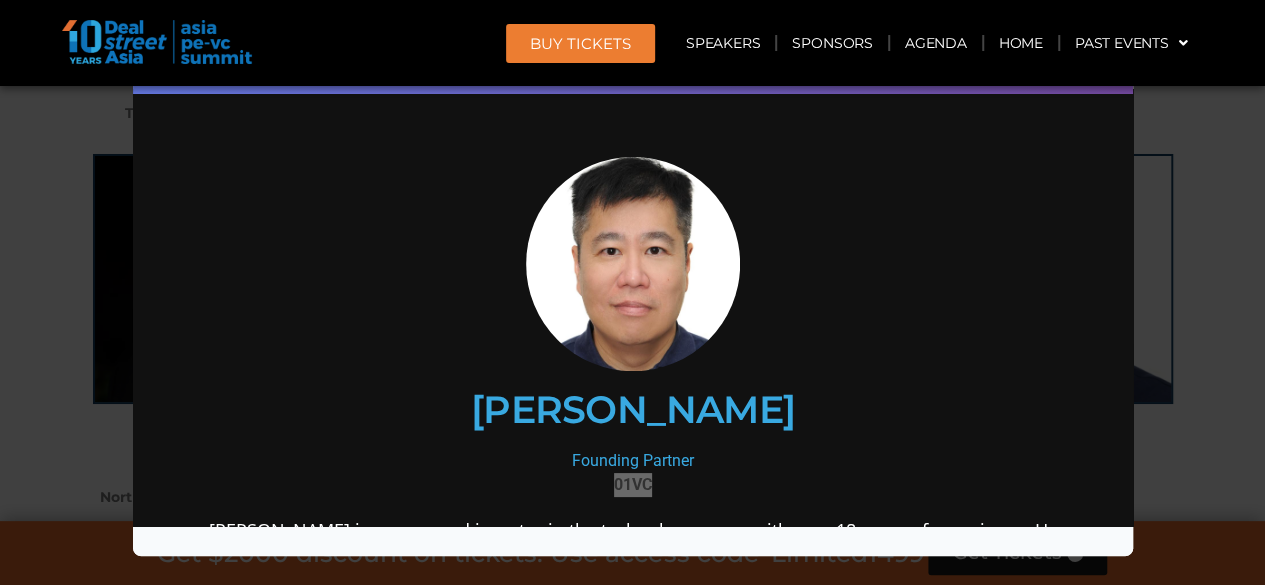 click on "Speaker Profile
×" at bounding box center (632, 292) 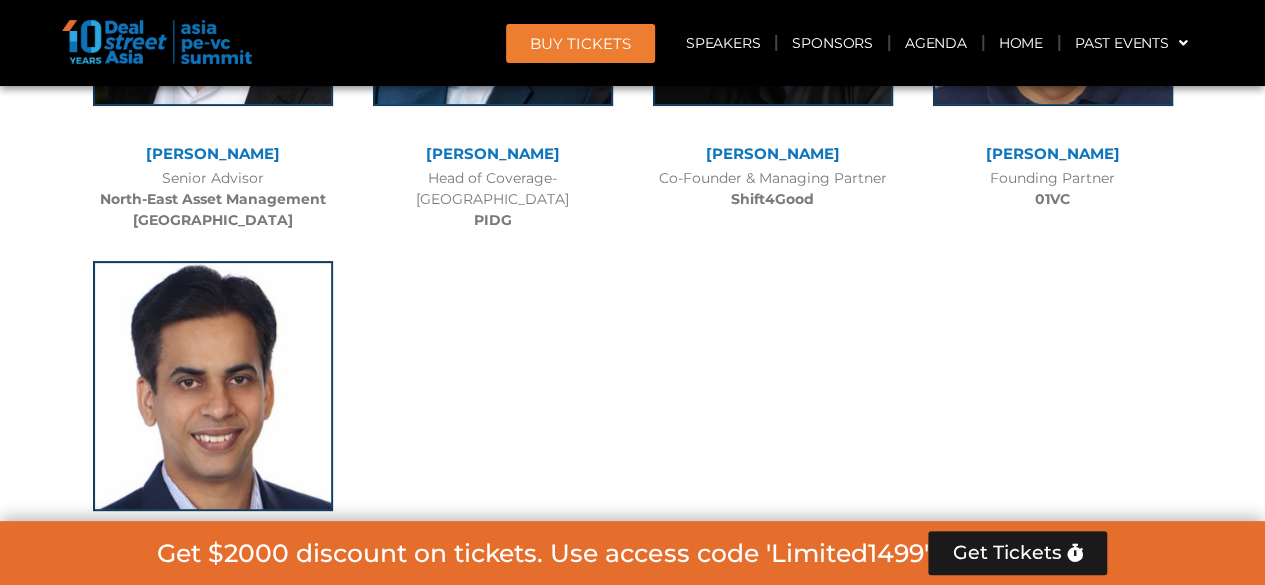 scroll, scrollTop: 11456, scrollLeft: 0, axis: vertical 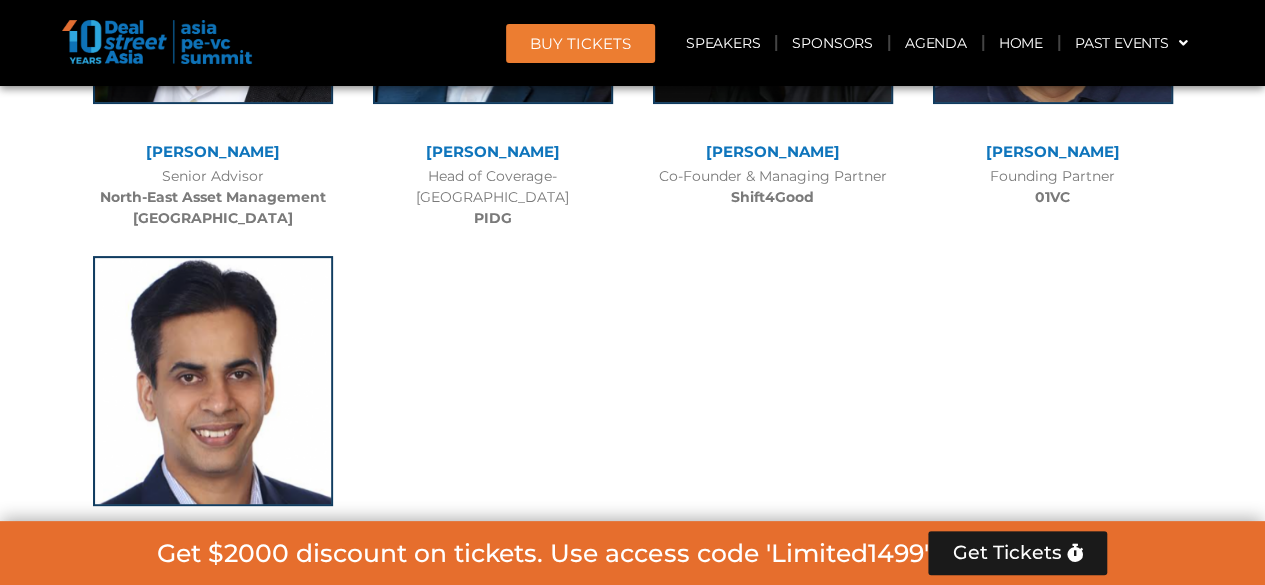 click 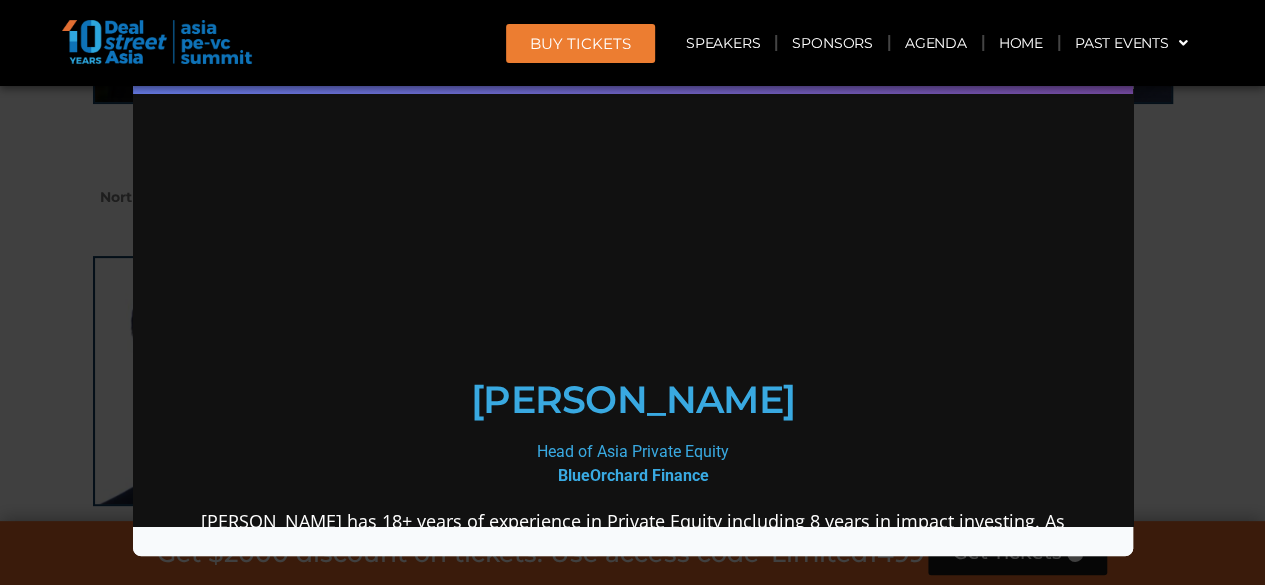 scroll, scrollTop: 0, scrollLeft: 0, axis: both 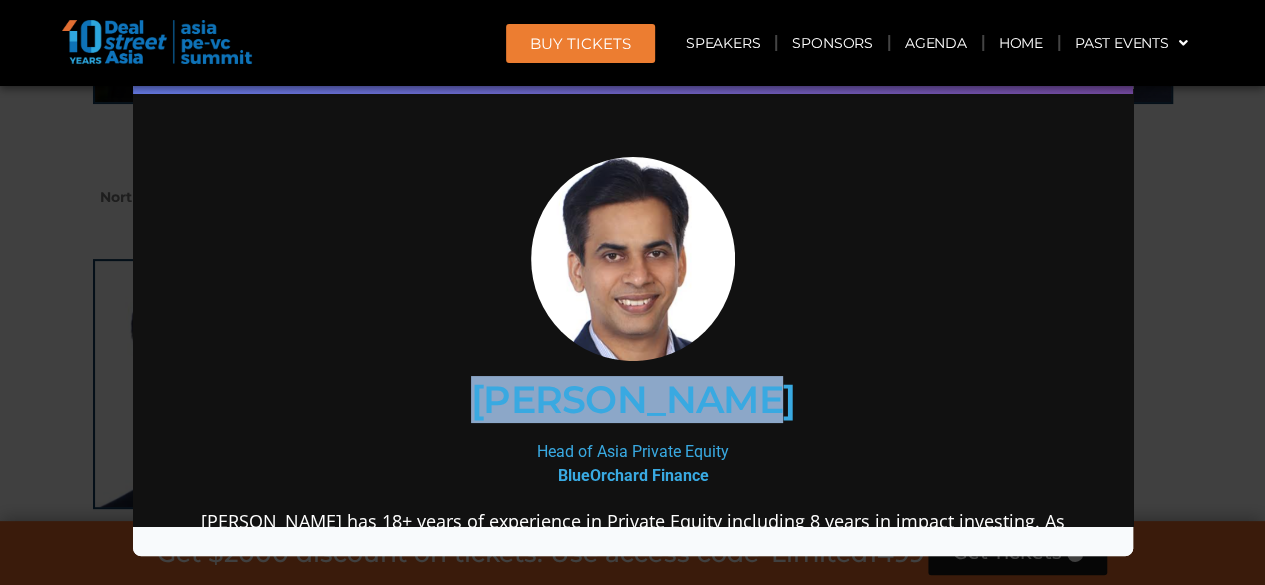 drag, startPoint x: 499, startPoint y: 398, endPoint x: 938, endPoint y: 336, distance: 443.3565 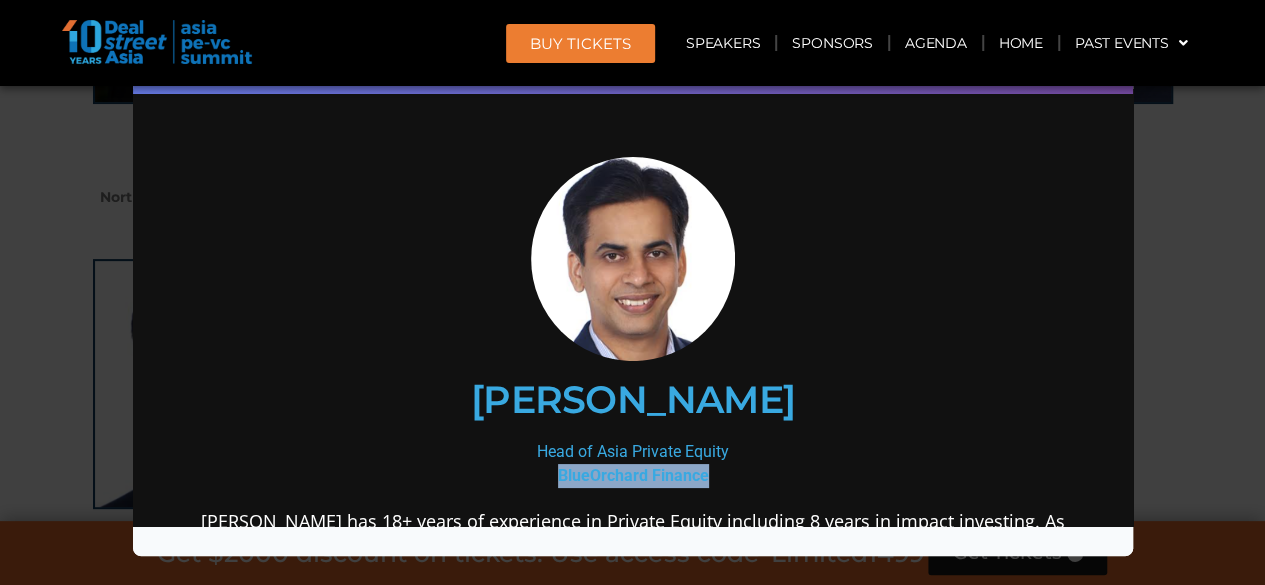 drag, startPoint x: 550, startPoint y: 482, endPoint x: 703, endPoint y: 478, distance: 153.05228 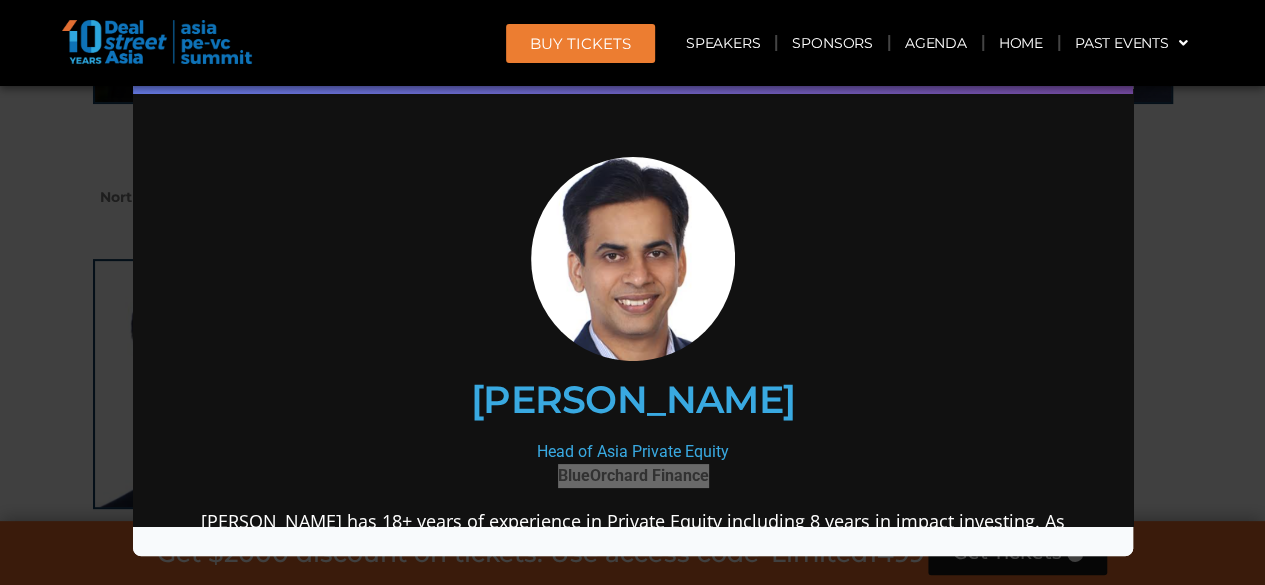 click on "Speaker Profile
×" at bounding box center (632, 292) 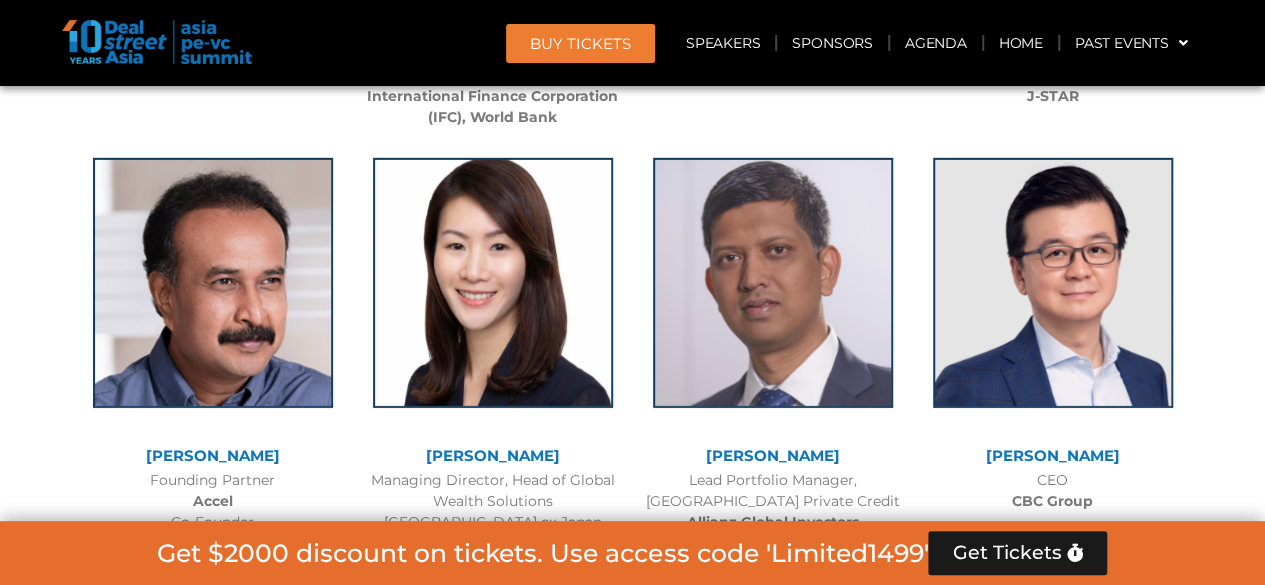 scroll, scrollTop: 2956, scrollLeft: 0, axis: vertical 